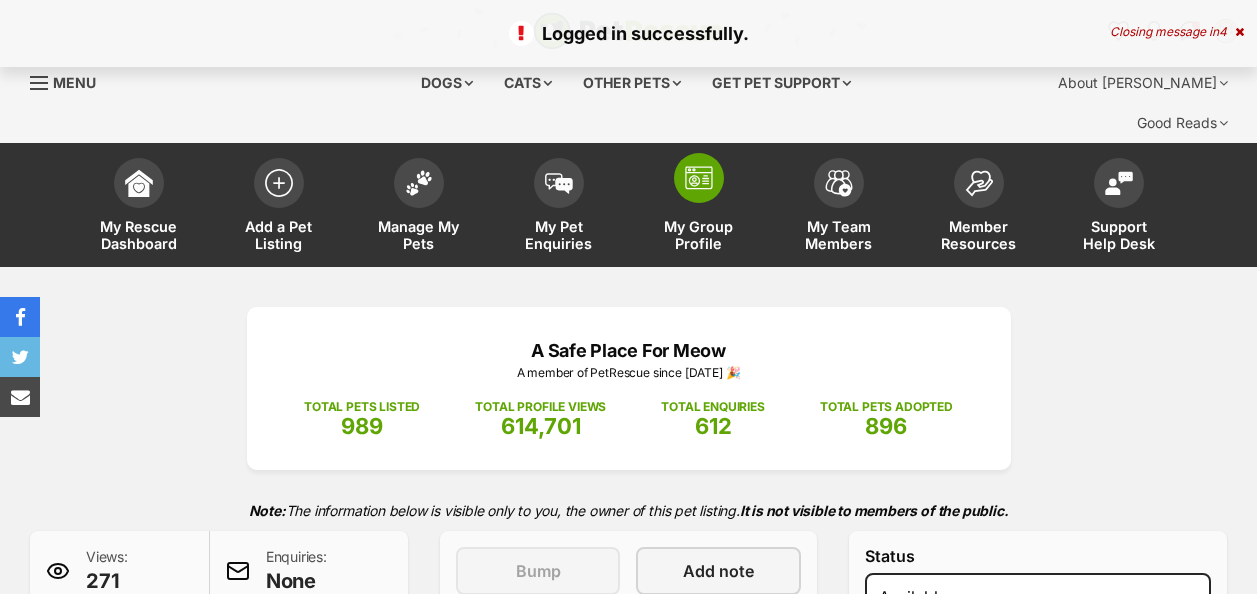 scroll, scrollTop: 0, scrollLeft: 0, axis: both 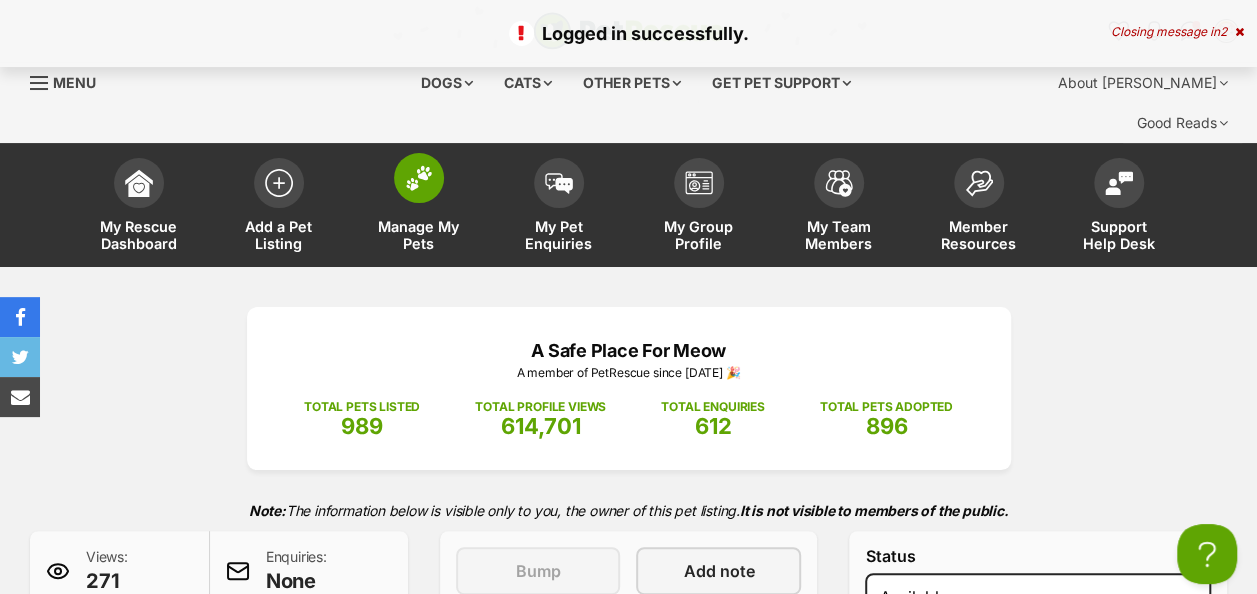 click at bounding box center (419, 178) 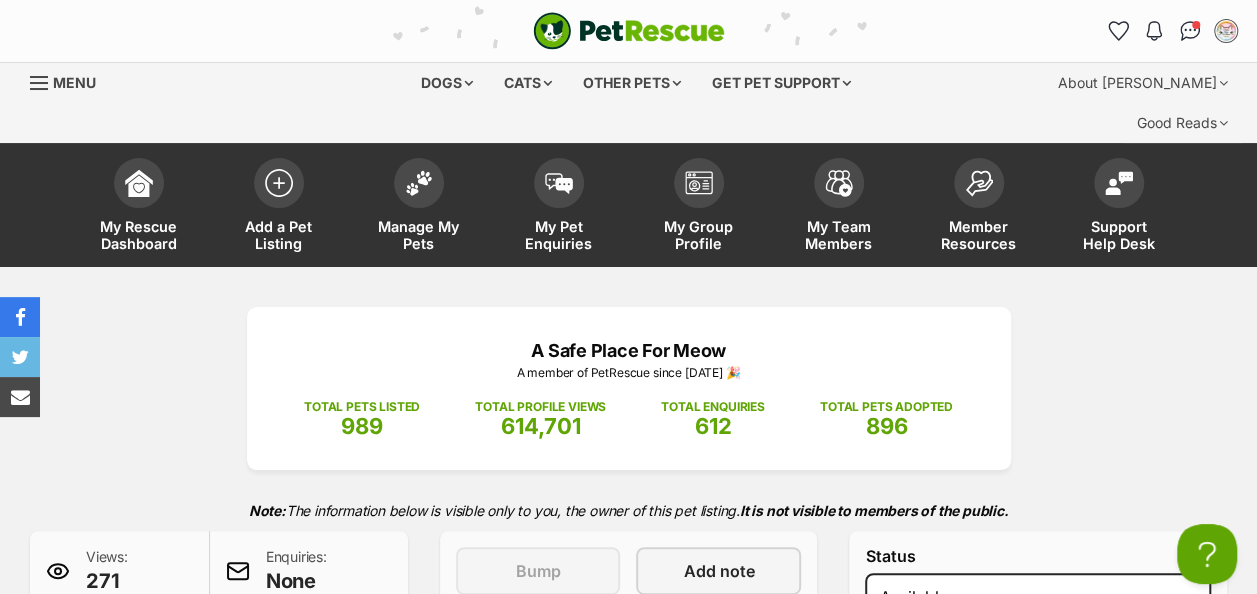 scroll, scrollTop: 0, scrollLeft: 0, axis: both 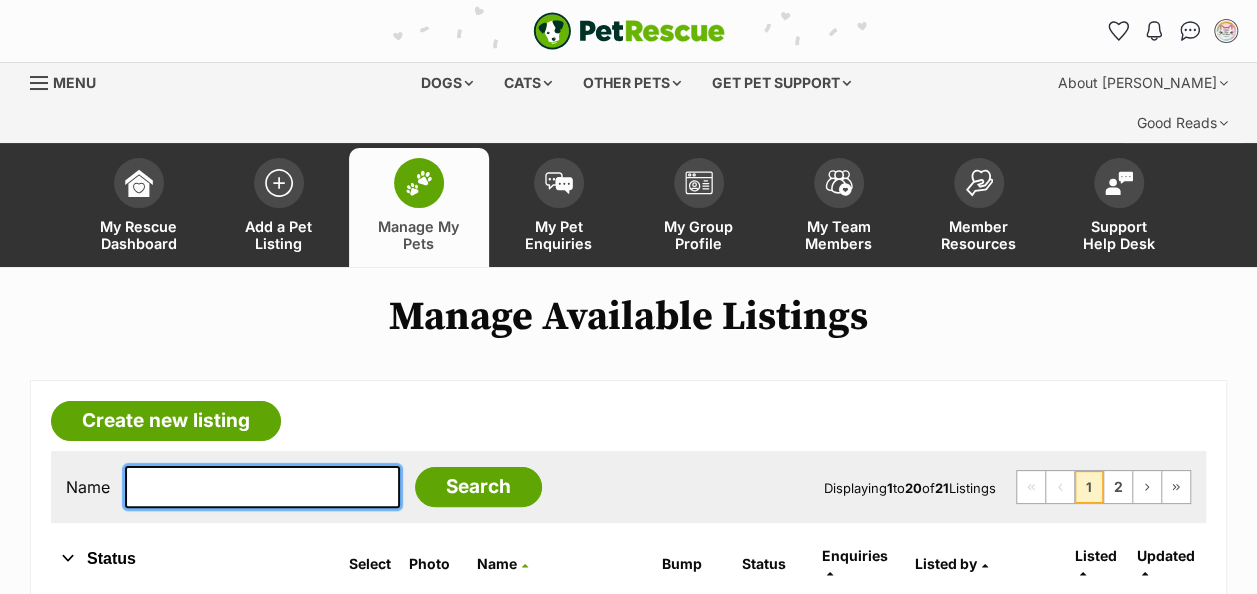 click at bounding box center [262, 487] 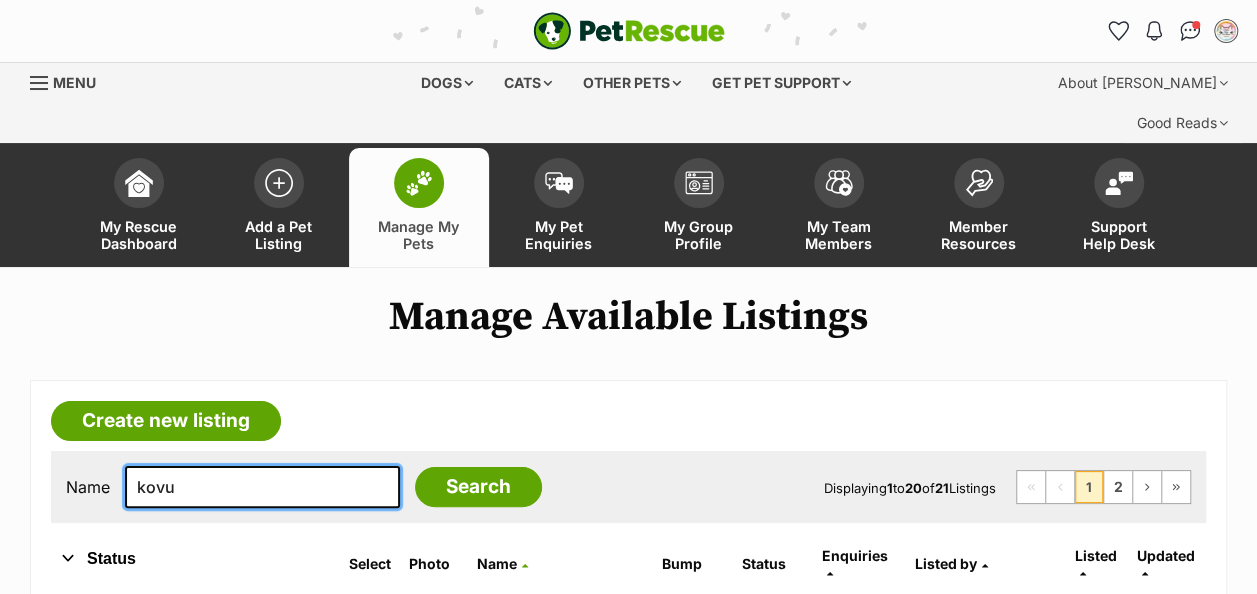 type on "kovu" 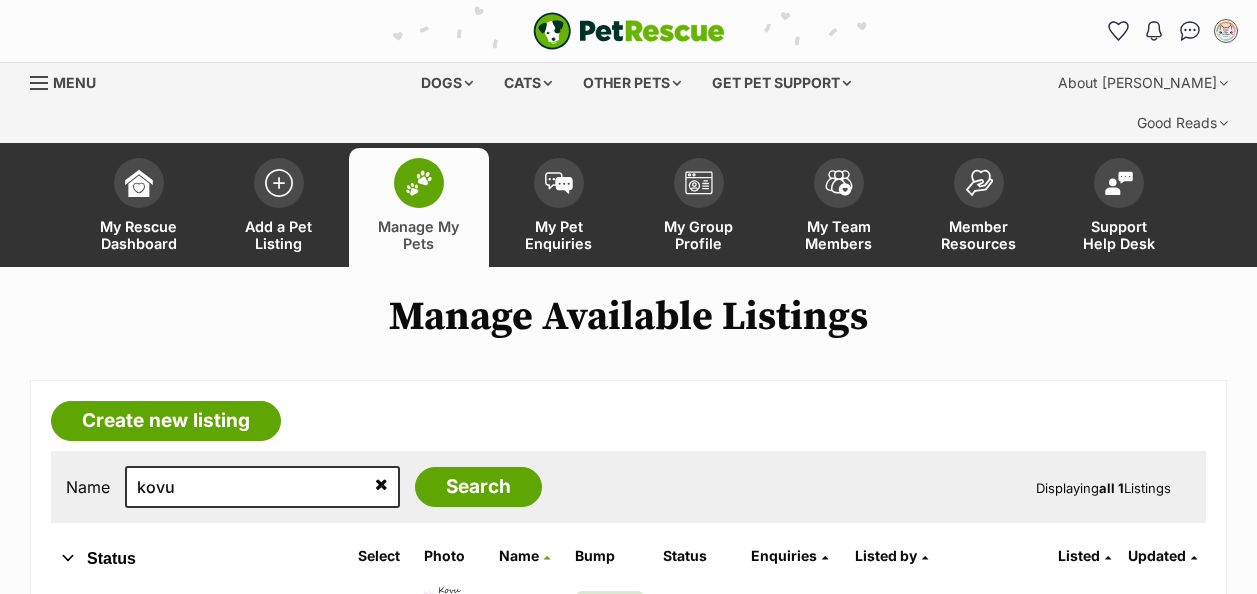 scroll, scrollTop: 0, scrollLeft: 0, axis: both 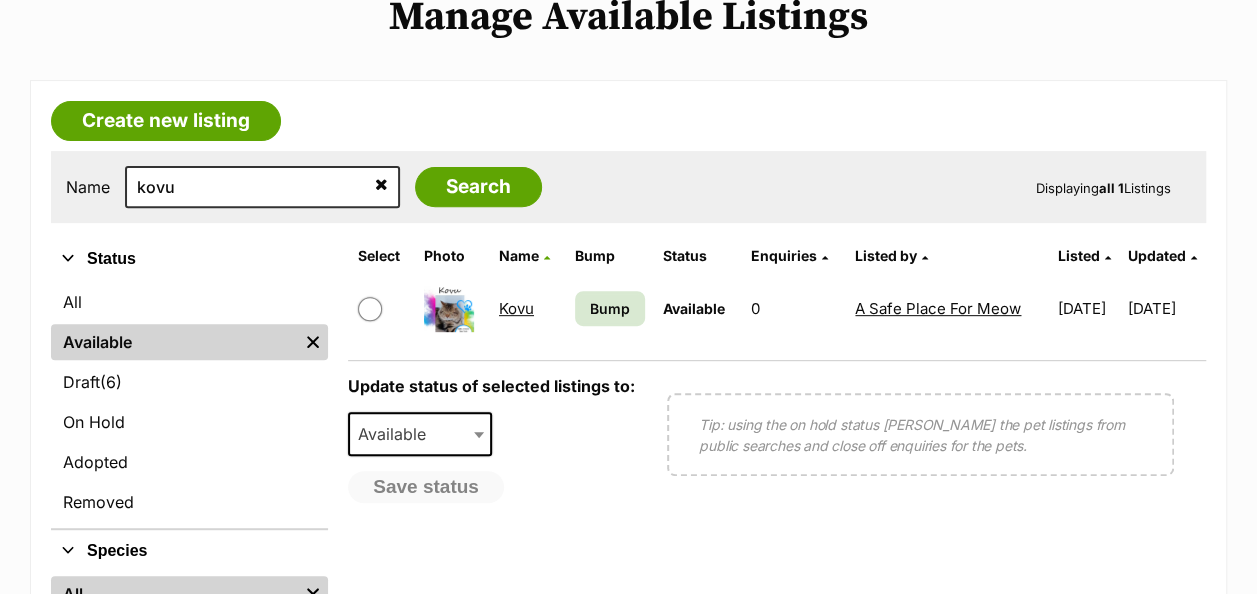 click on "Kovu" at bounding box center (516, 308) 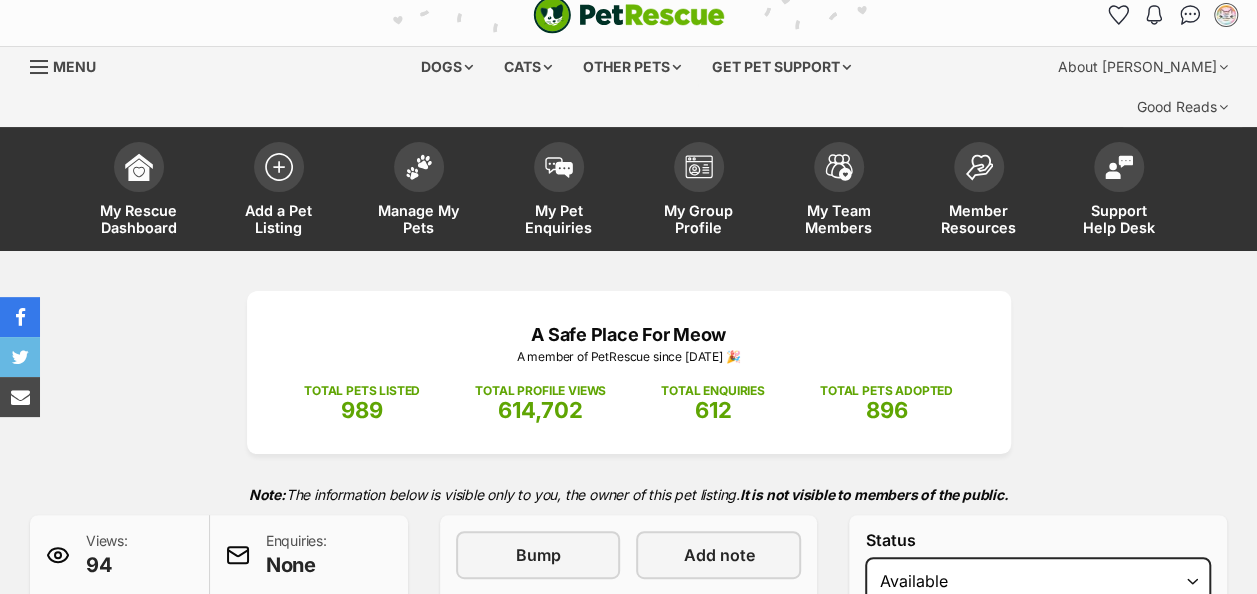 scroll, scrollTop: 164, scrollLeft: 0, axis: vertical 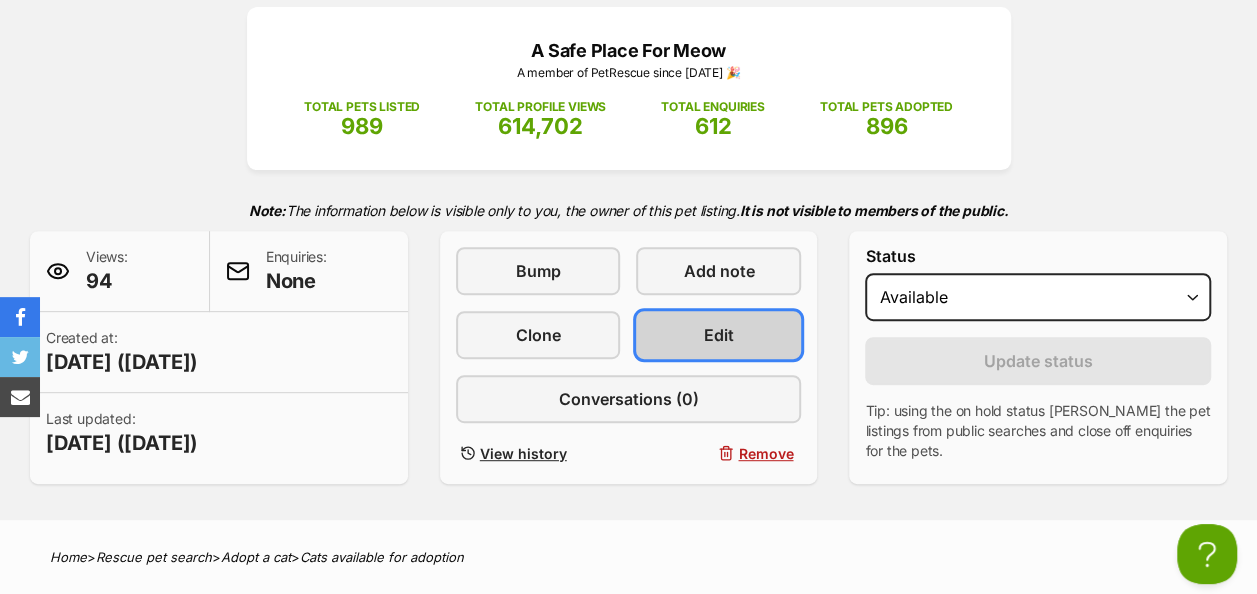 click on "Edit" at bounding box center (718, 335) 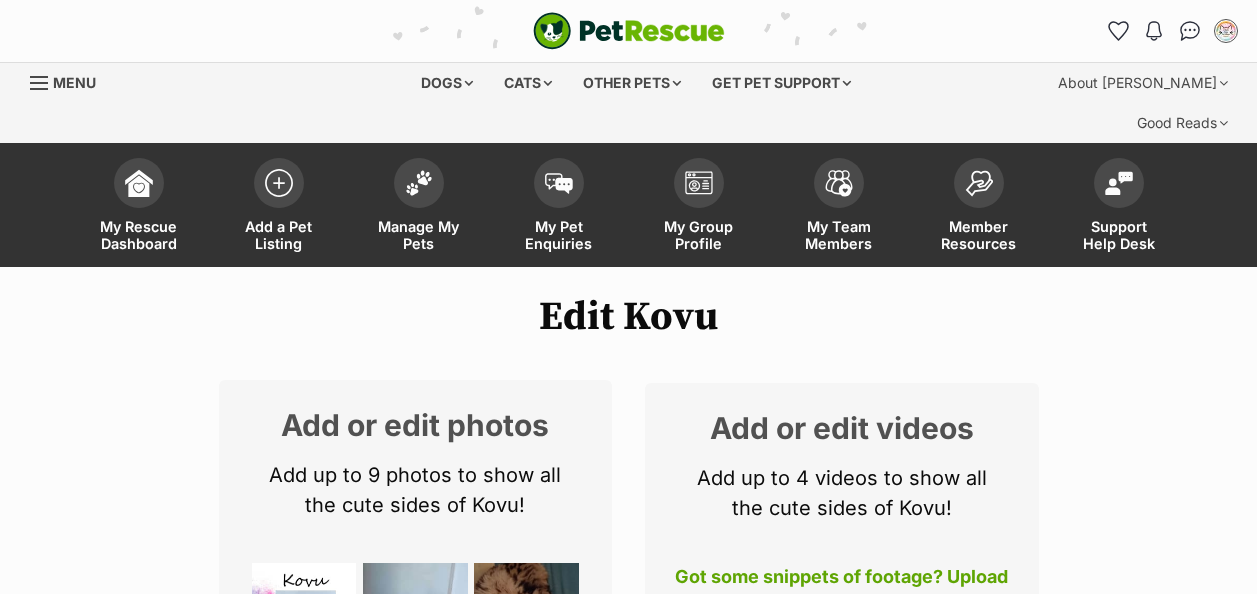 scroll, scrollTop: 0, scrollLeft: 0, axis: both 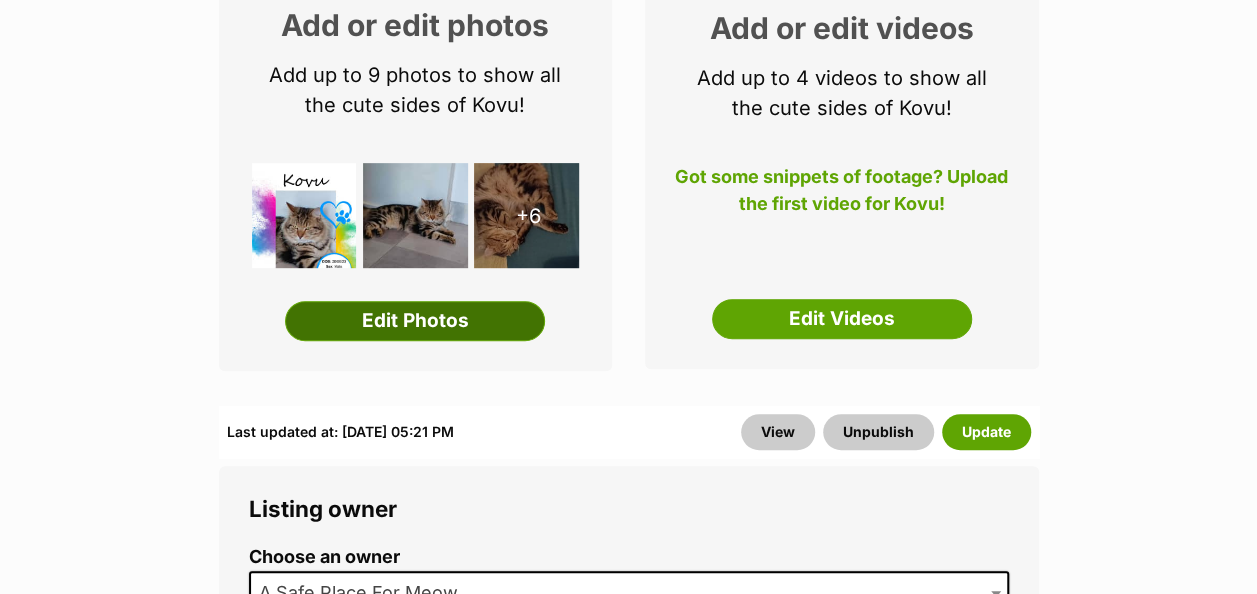 click on "Edit Photos" at bounding box center (415, 321) 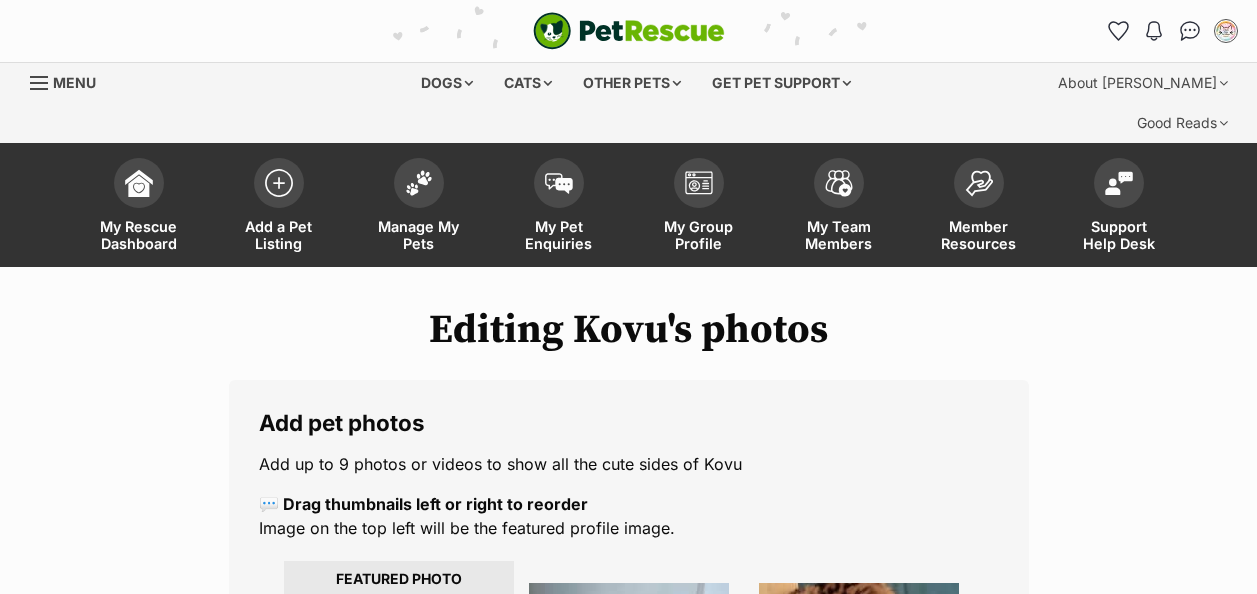 scroll, scrollTop: 384, scrollLeft: 0, axis: vertical 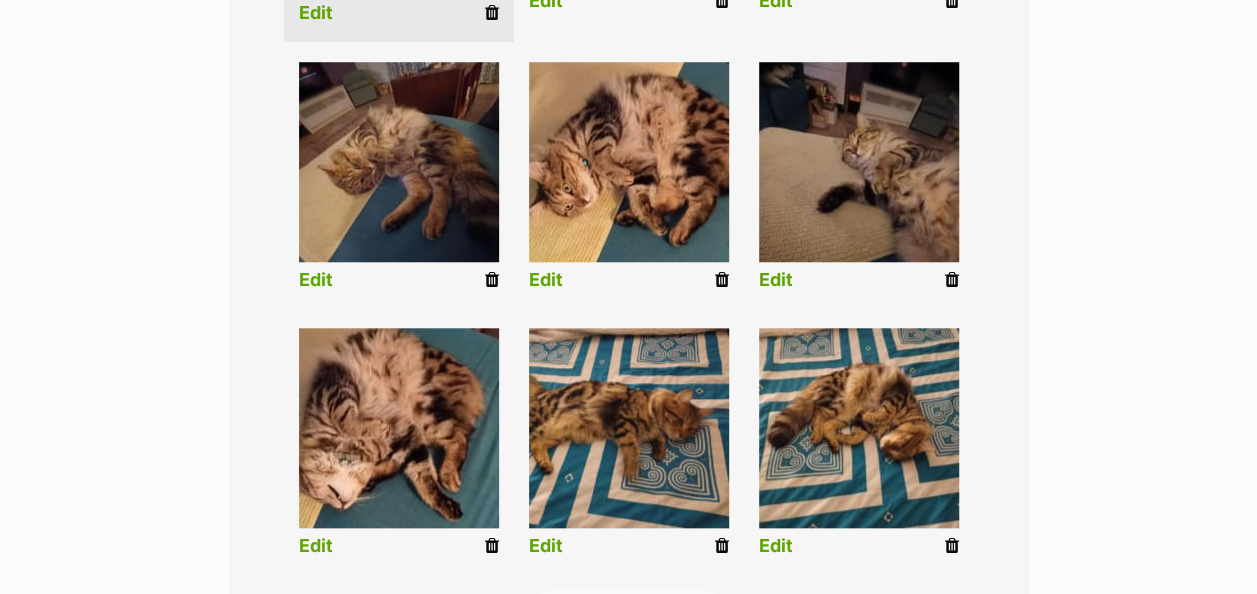 click at bounding box center [492, 546] 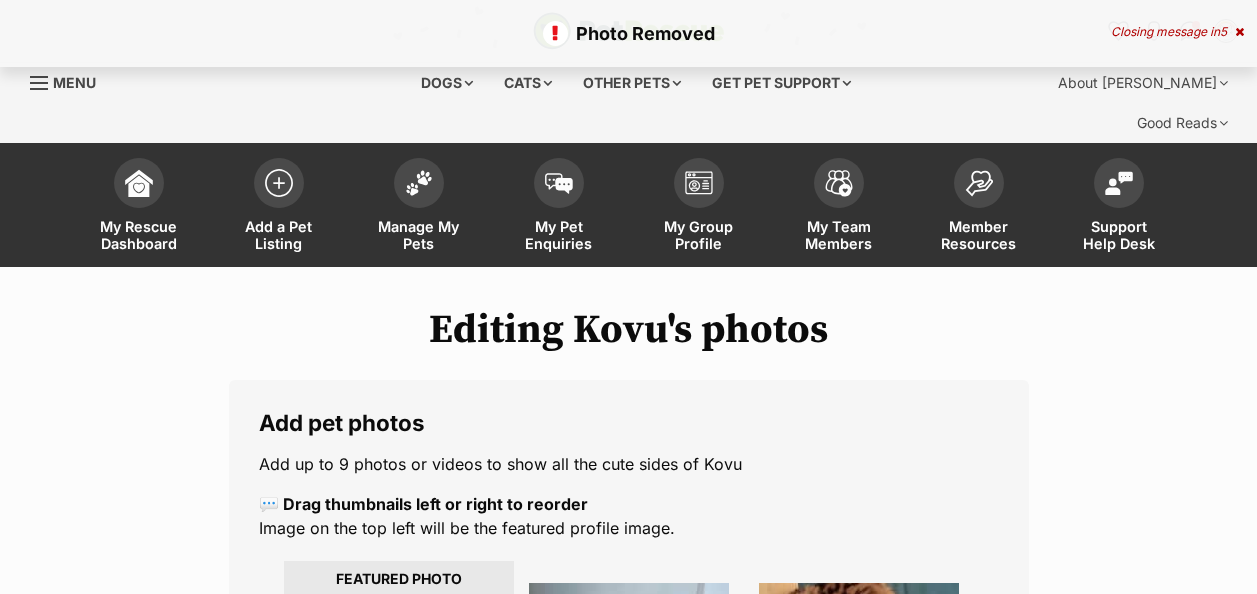 scroll, scrollTop: 400, scrollLeft: 0, axis: vertical 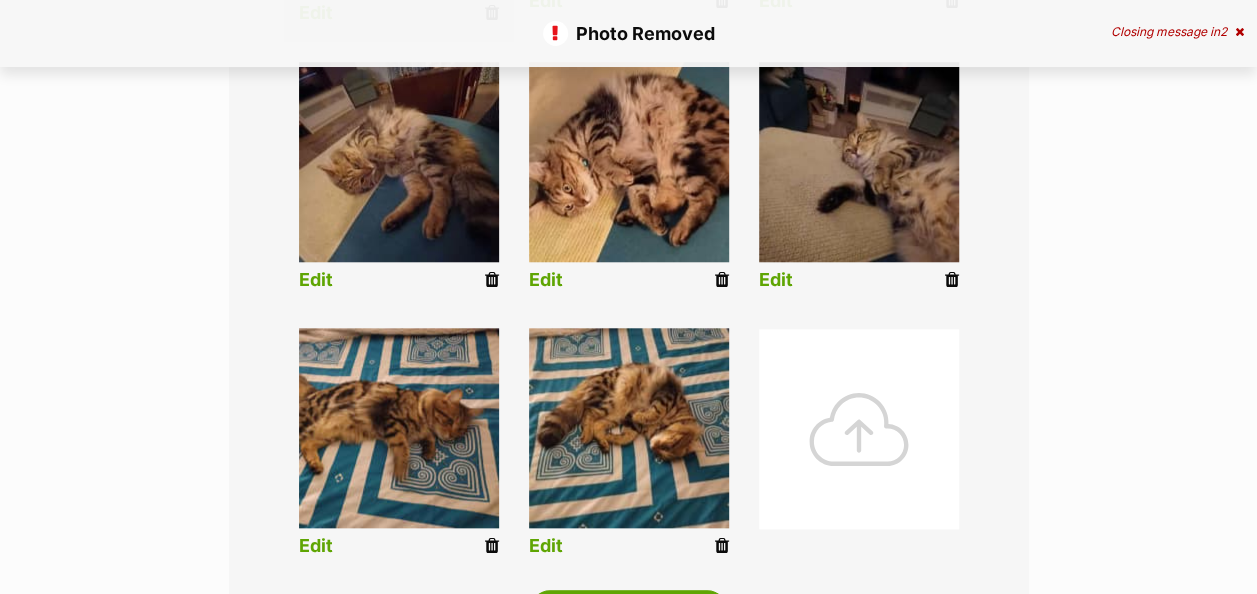 click at bounding box center (722, 546) 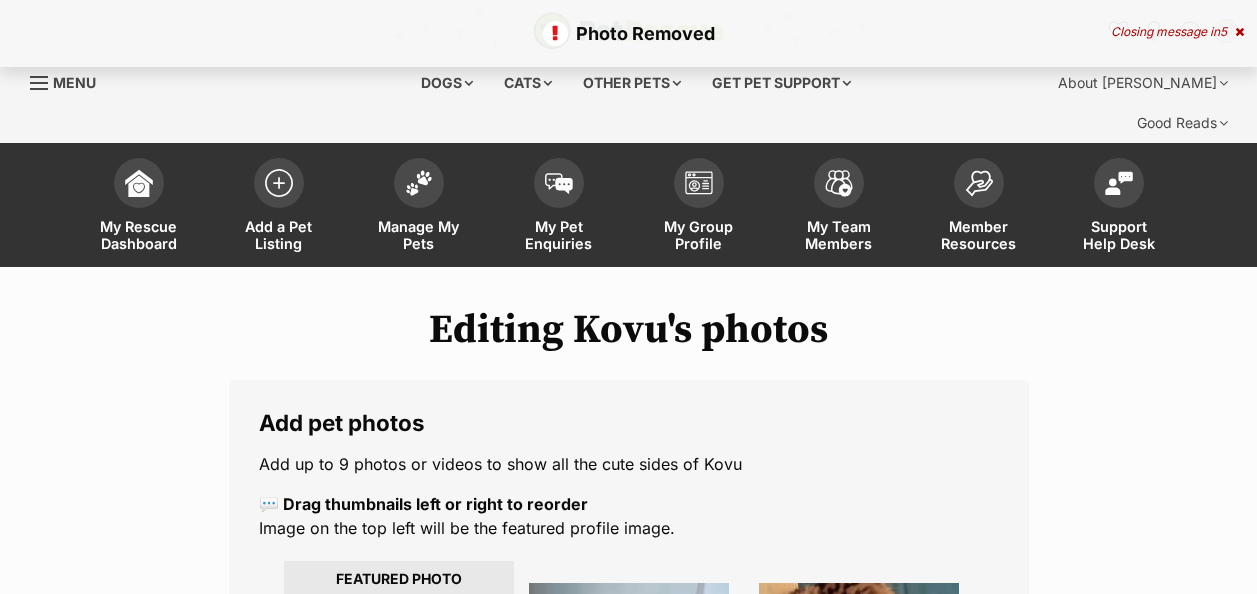 scroll, scrollTop: 400, scrollLeft: 0, axis: vertical 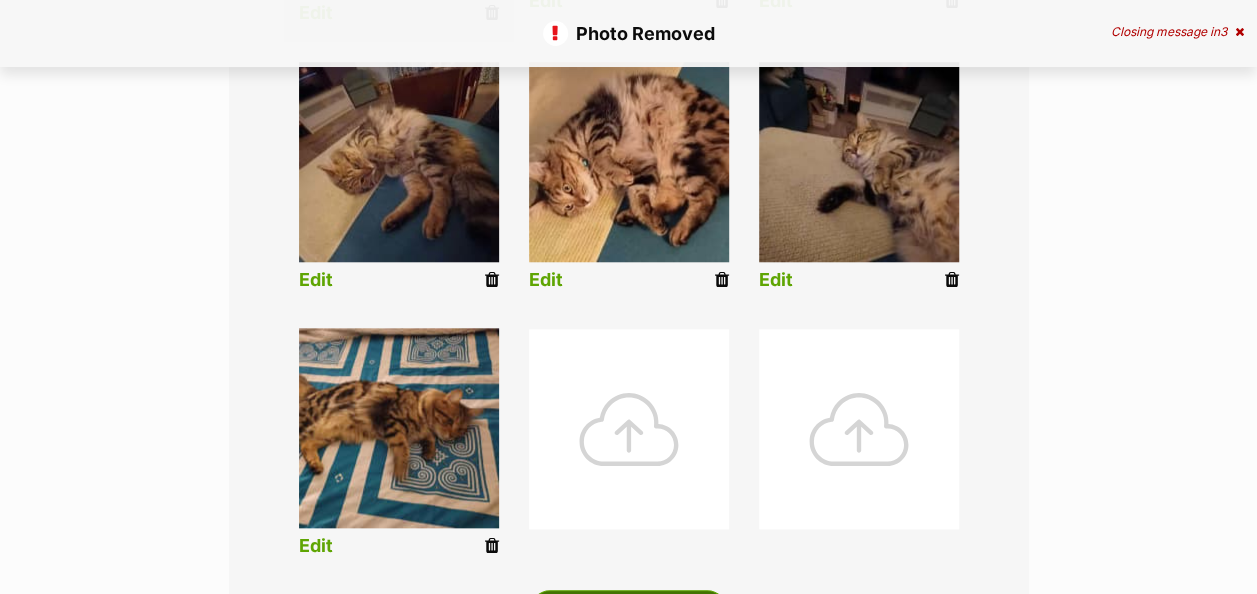 click on "Upload Photos" at bounding box center [628, 610] 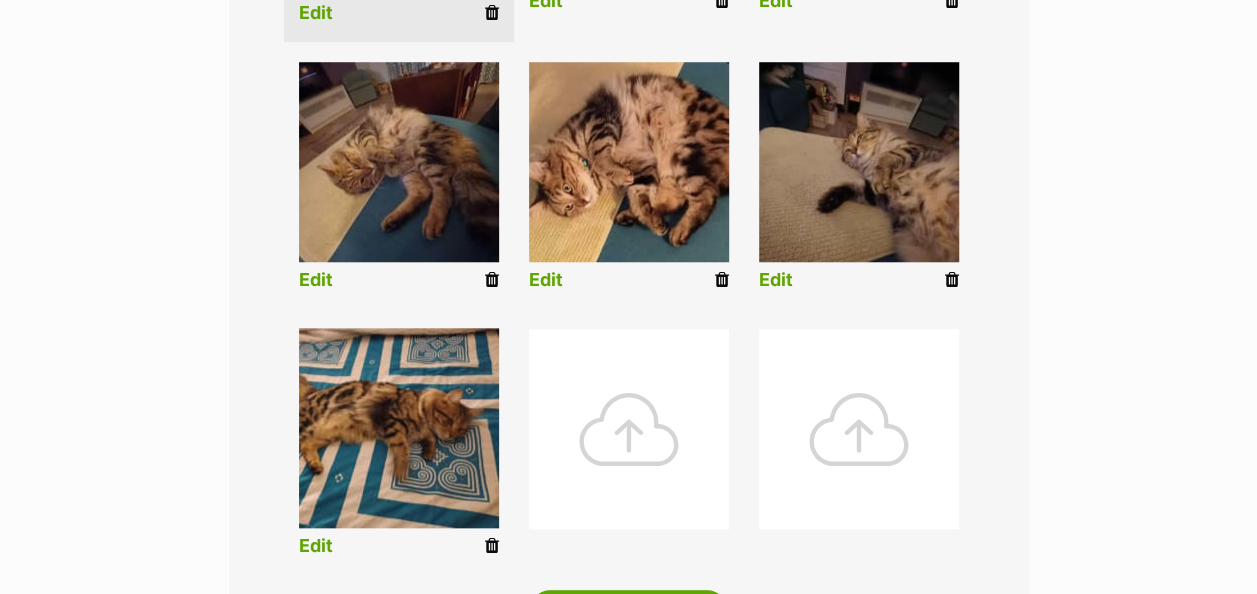 click at bounding box center (492, 546) 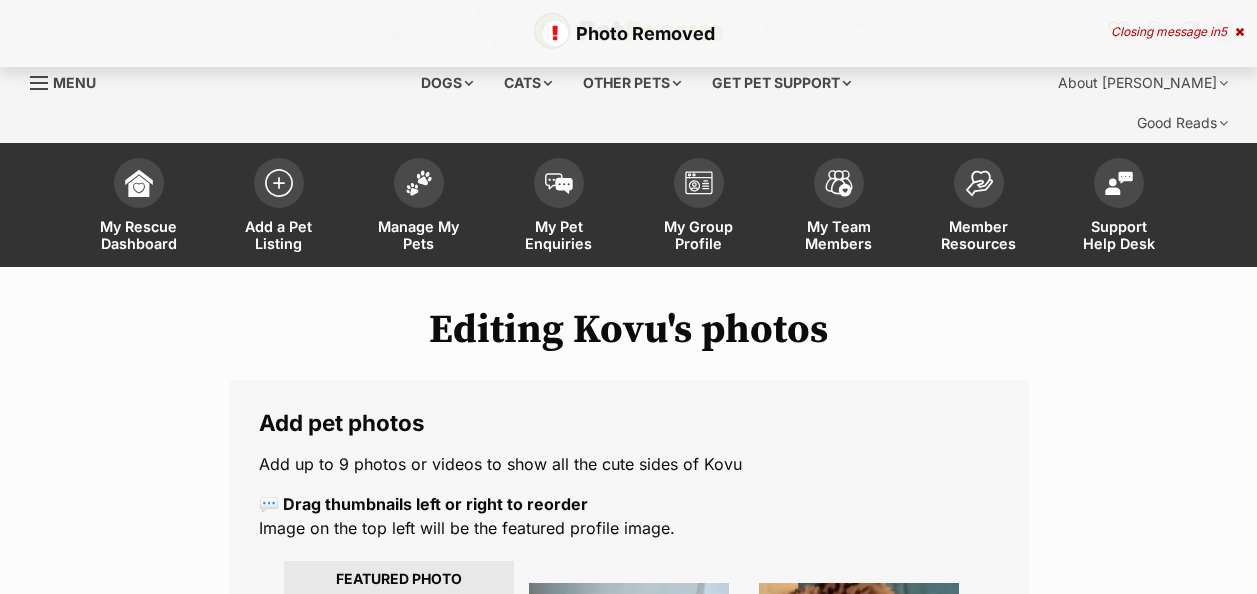 scroll, scrollTop: 206, scrollLeft: 0, axis: vertical 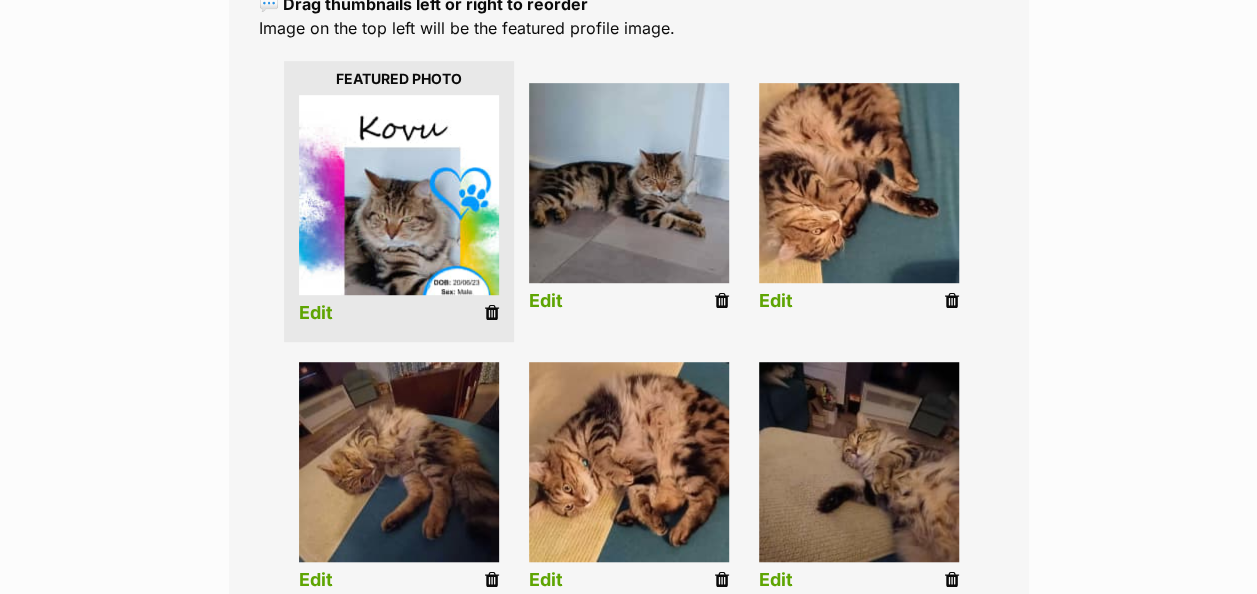 click at bounding box center (952, 301) 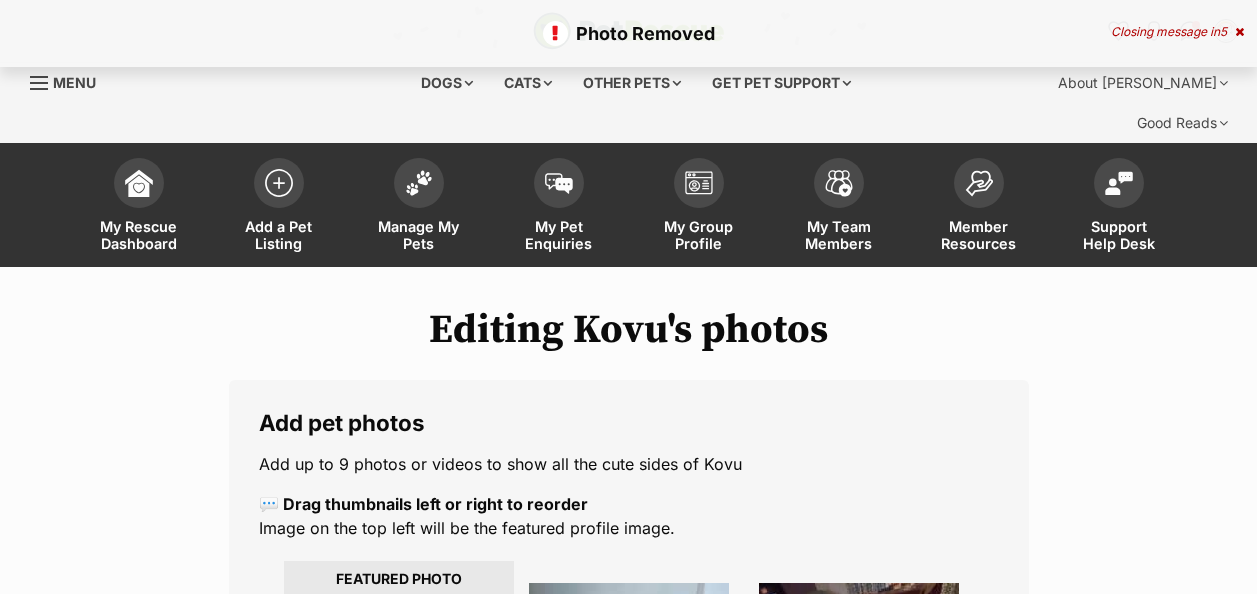scroll, scrollTop: 490, scrollLeft: 0, axis: vertical 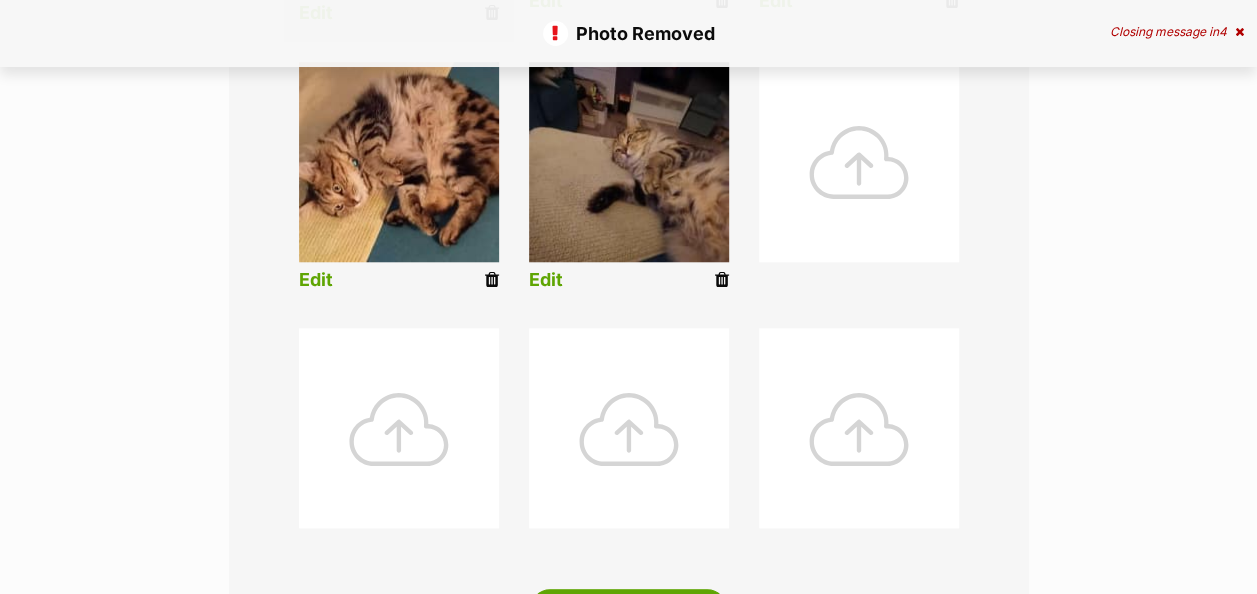 click at bounding box center [859, 162] 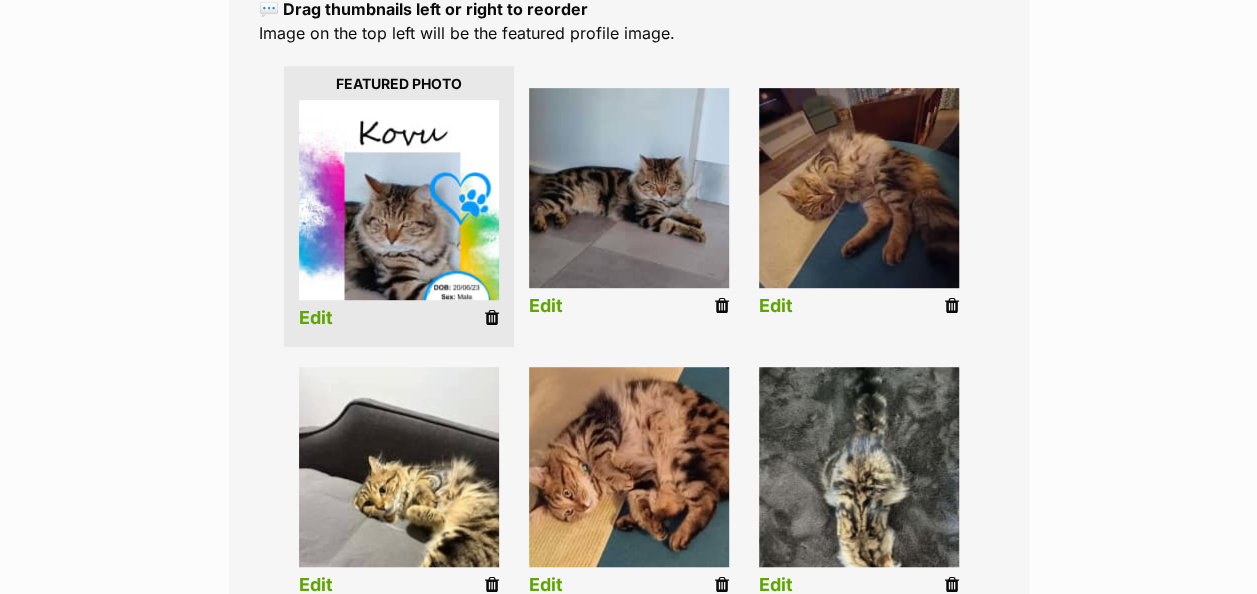 scroll, scrollTop: 600, scrollLeft: 0, axis: vertical 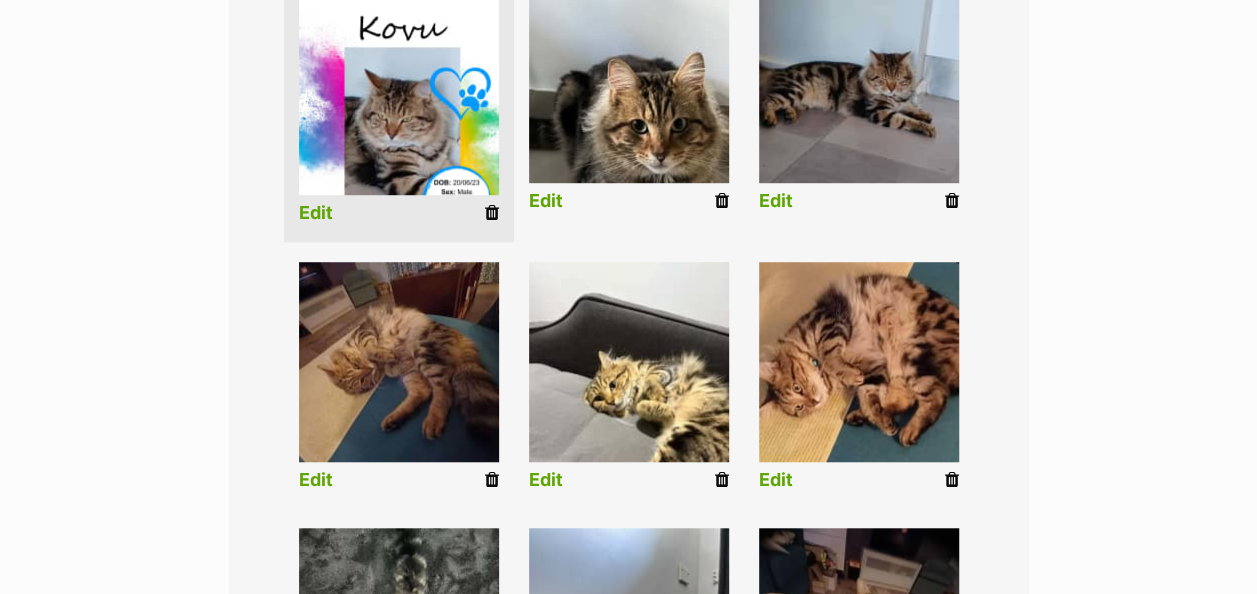 click at bounding box center (492, 213) 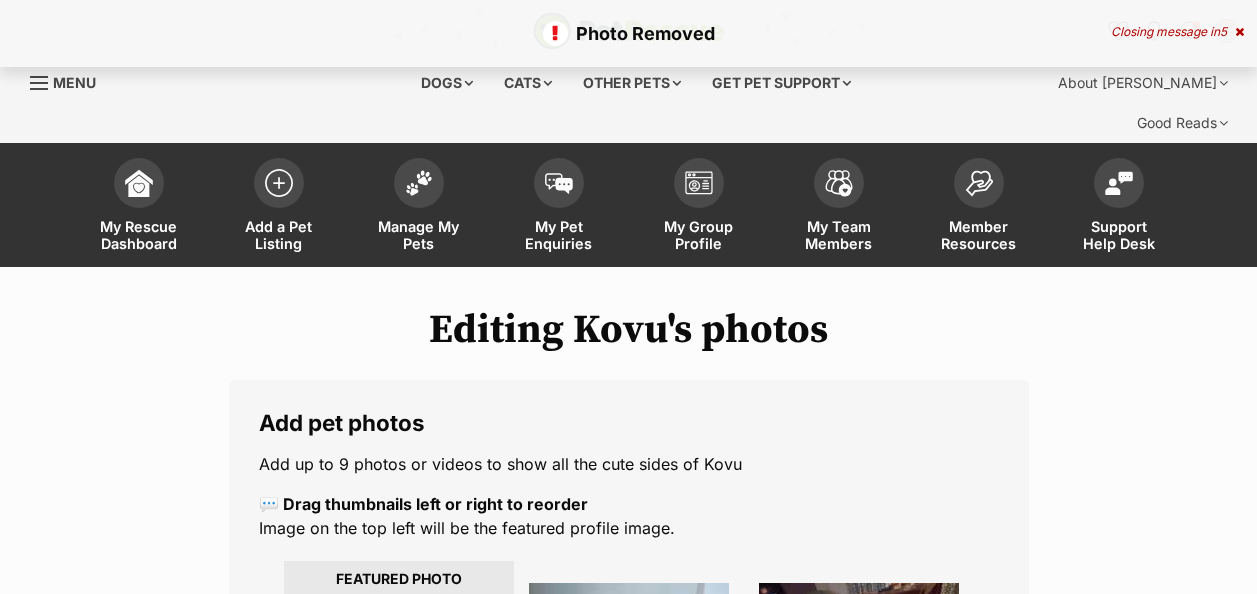 scroll, scrollTop: 0, scrollLeft: 0, axis: both 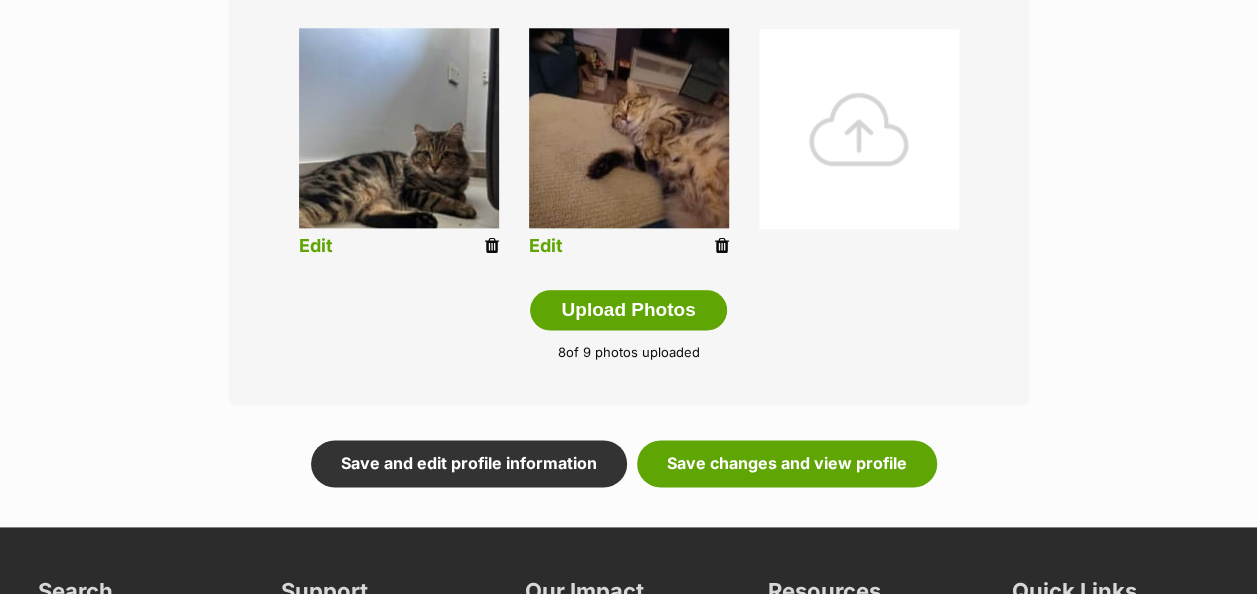 click at bounding box center [859, 129] 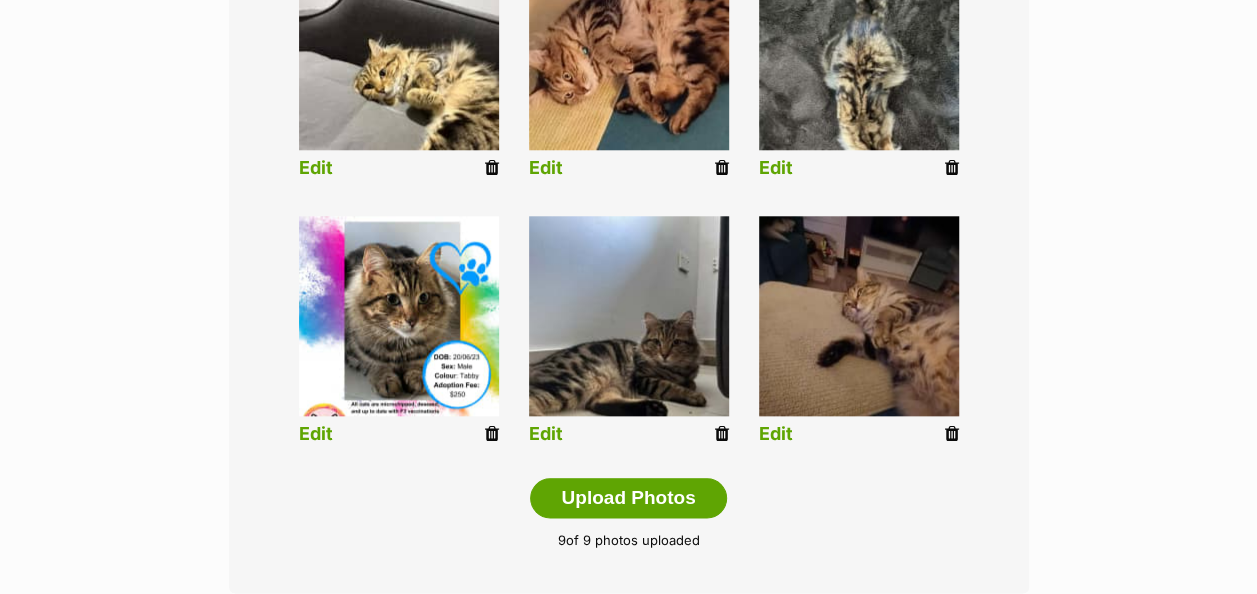 scroll, scrollTop: 900, scrollLeft: 0, axis: vertical 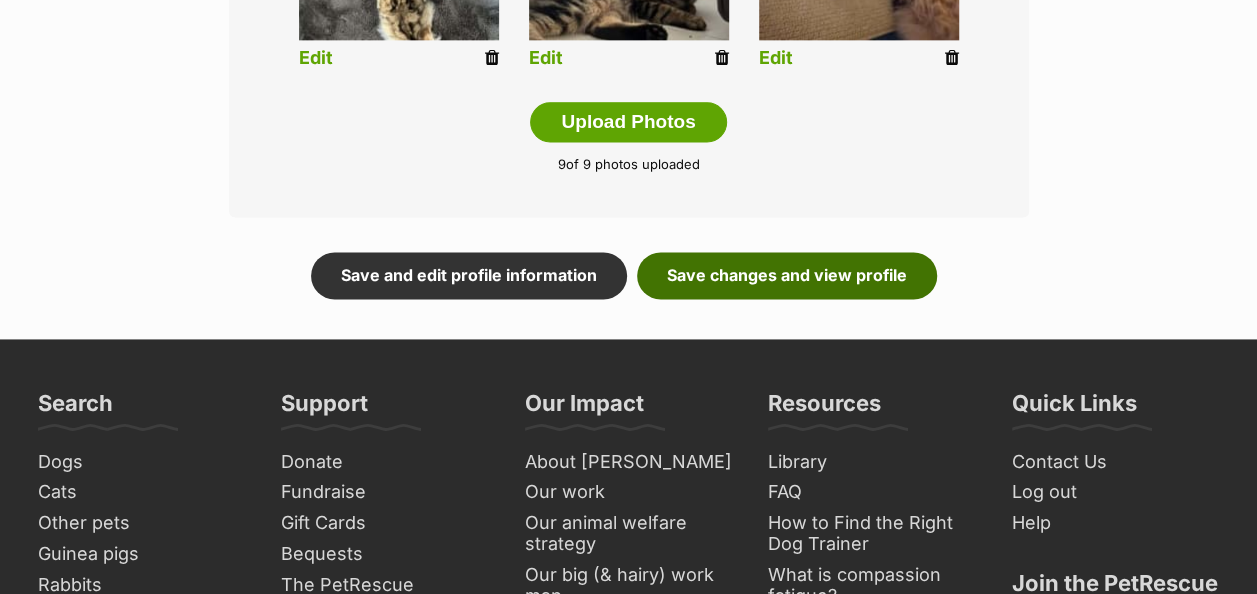 click on "Save changes and view profile" at bounding box center (787, 275) 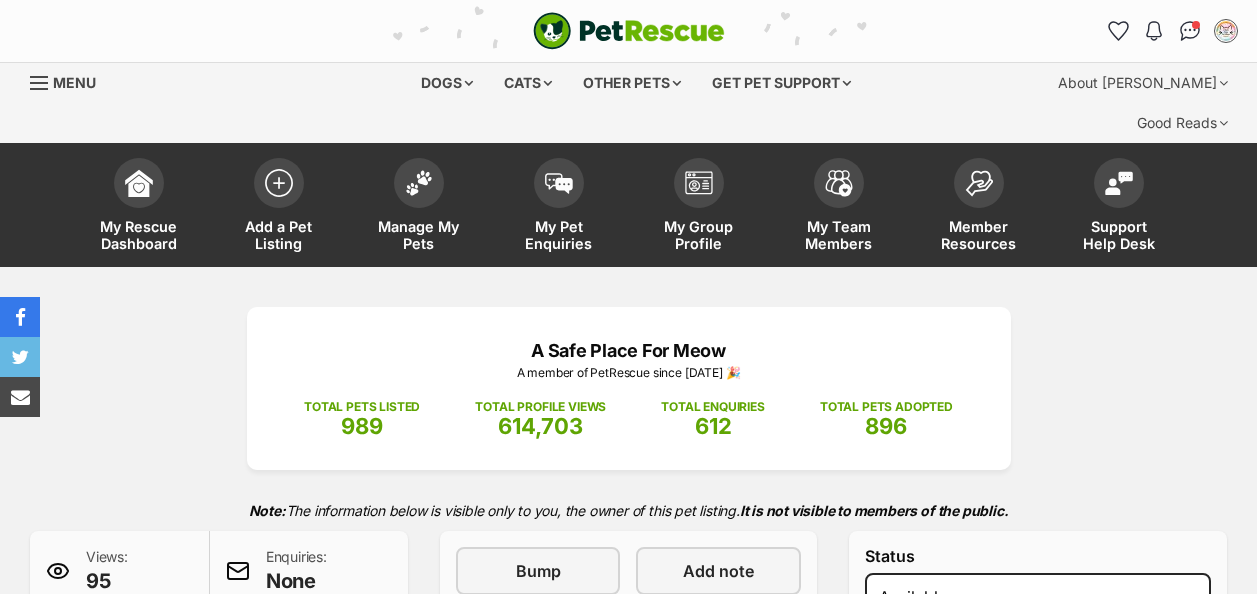 scroll, scrollTop: 0, scrollLeft: 0, axis: both 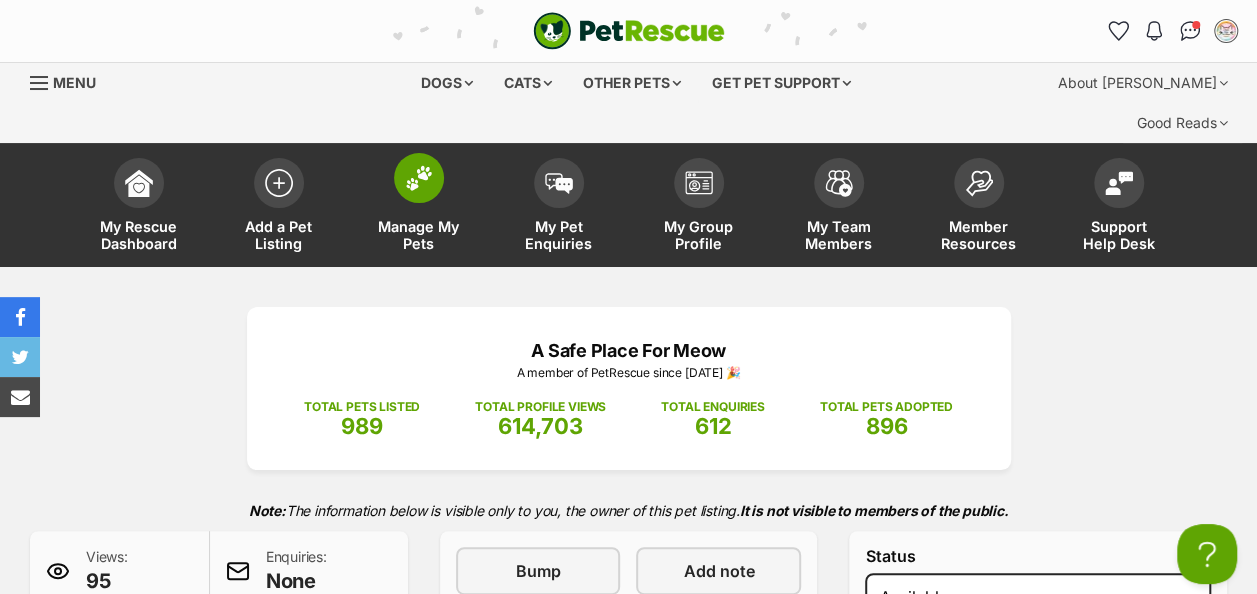 click at bounding box center [419, 178] 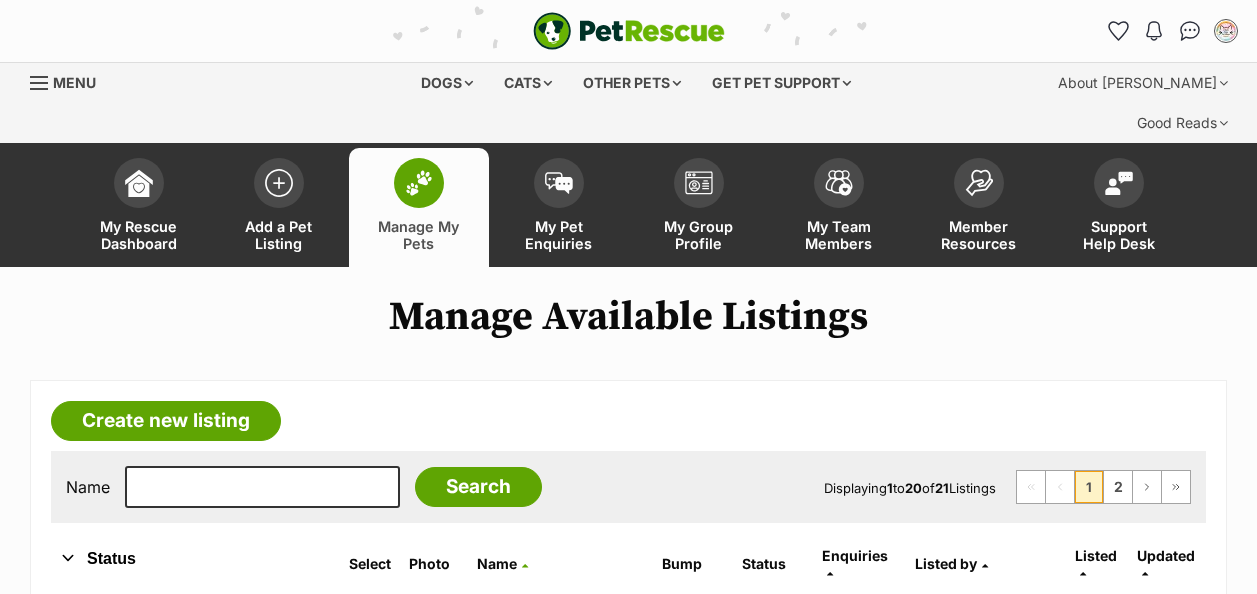 scroll, scrollTop: 0, scrollLeft: 0, axis: both 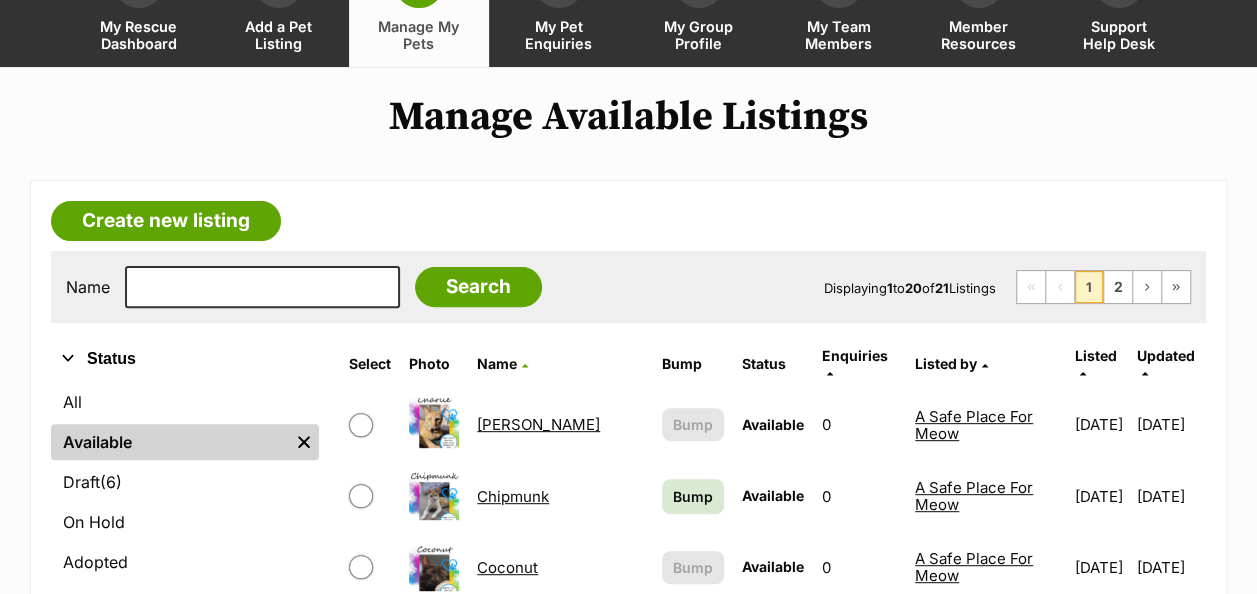 click at bounding box center [434, 423] 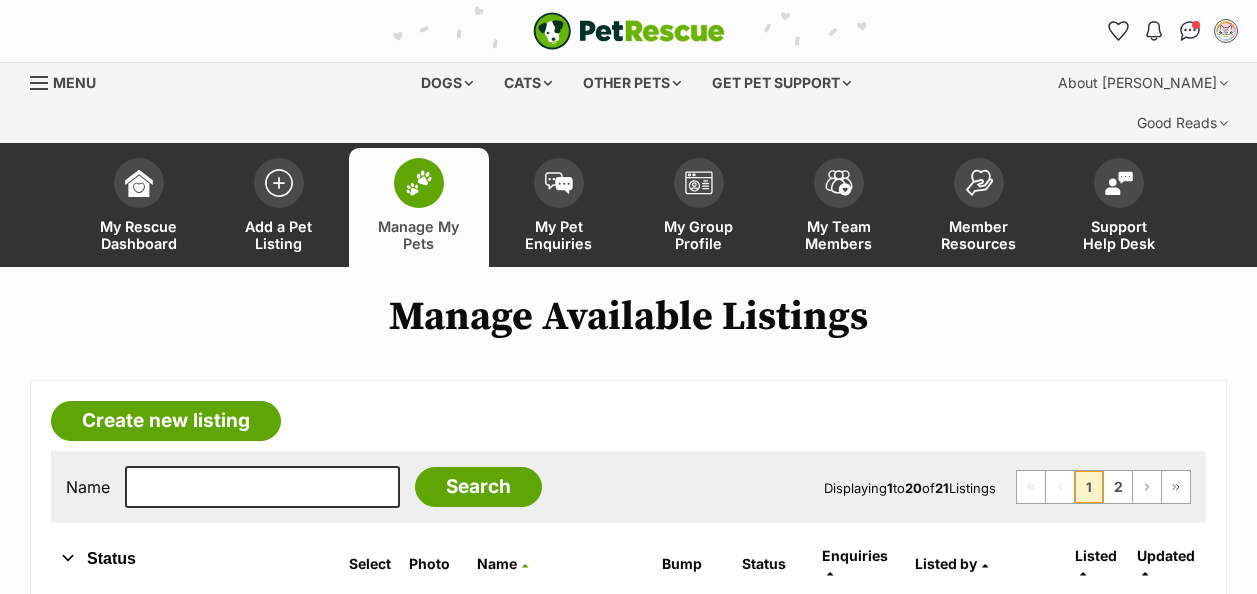 scroll, scrollTop: 400, scrollLeft: 0, axis: vertical 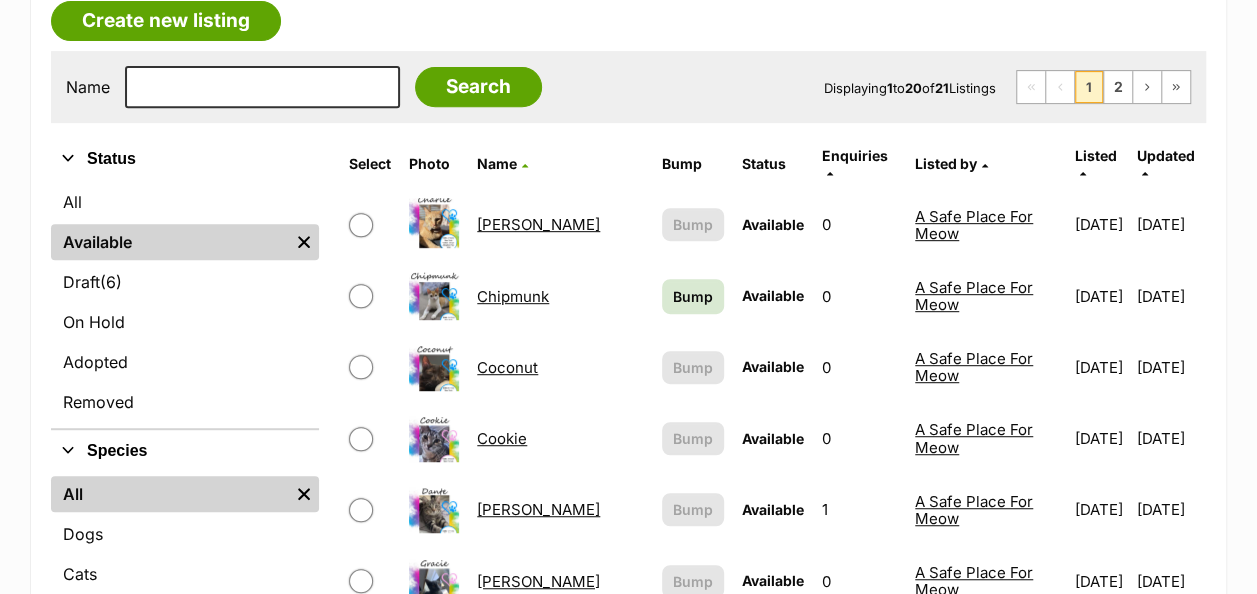 click on "[PERSON_NAME]" at bounding box center (538, 224) 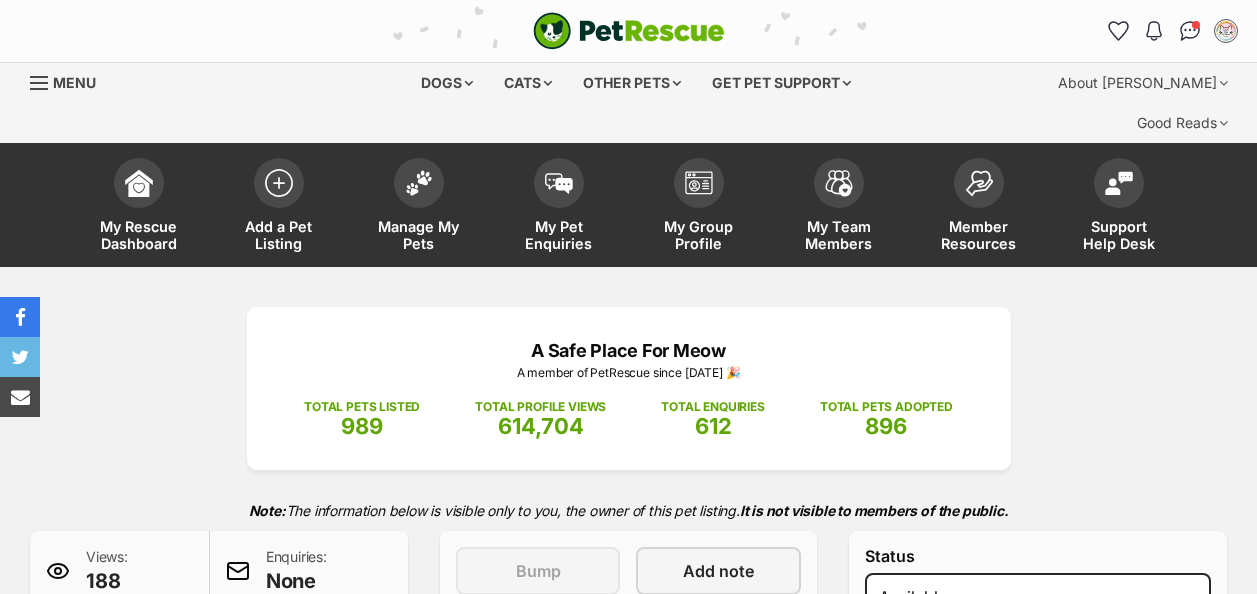 scroll, scrollTop: 400, scrollLeft: 0, axis: vertical 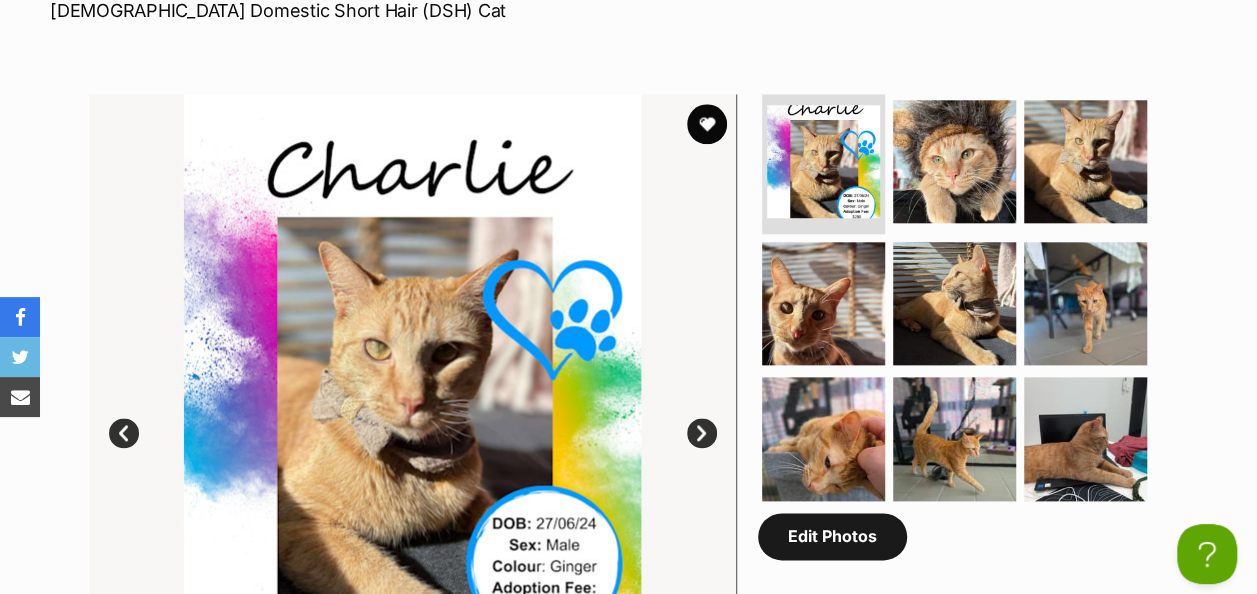 click on "Edit Photos" at bounding box center (832, 536) 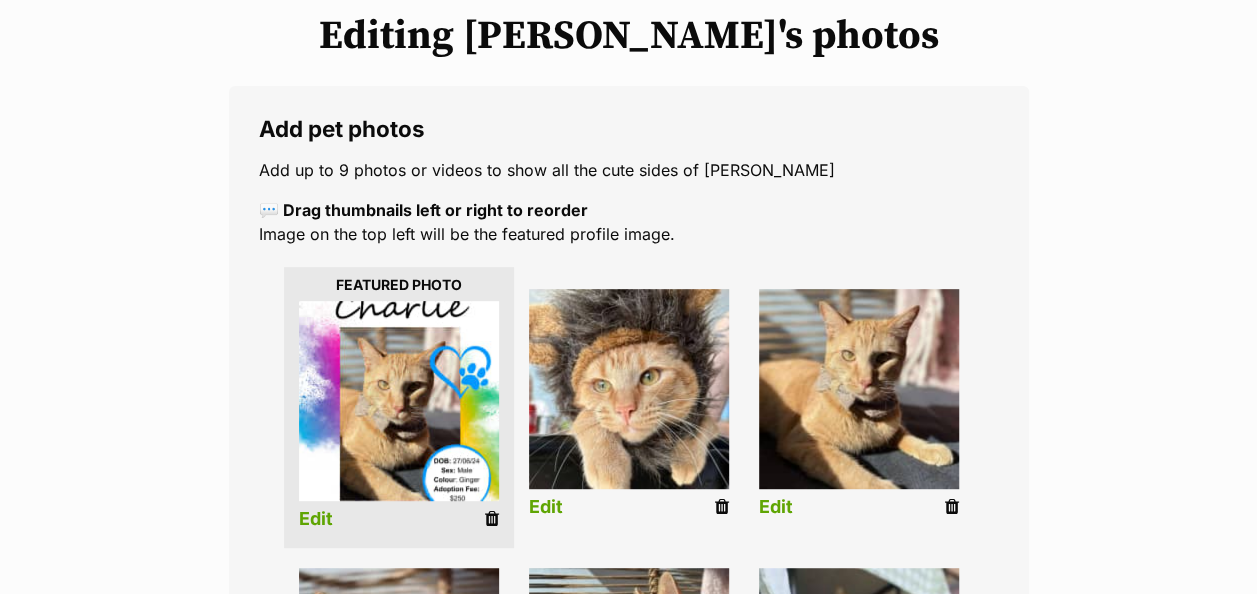 scroll, scrollTop: 300, scrollLeft: 0, axis: vertical 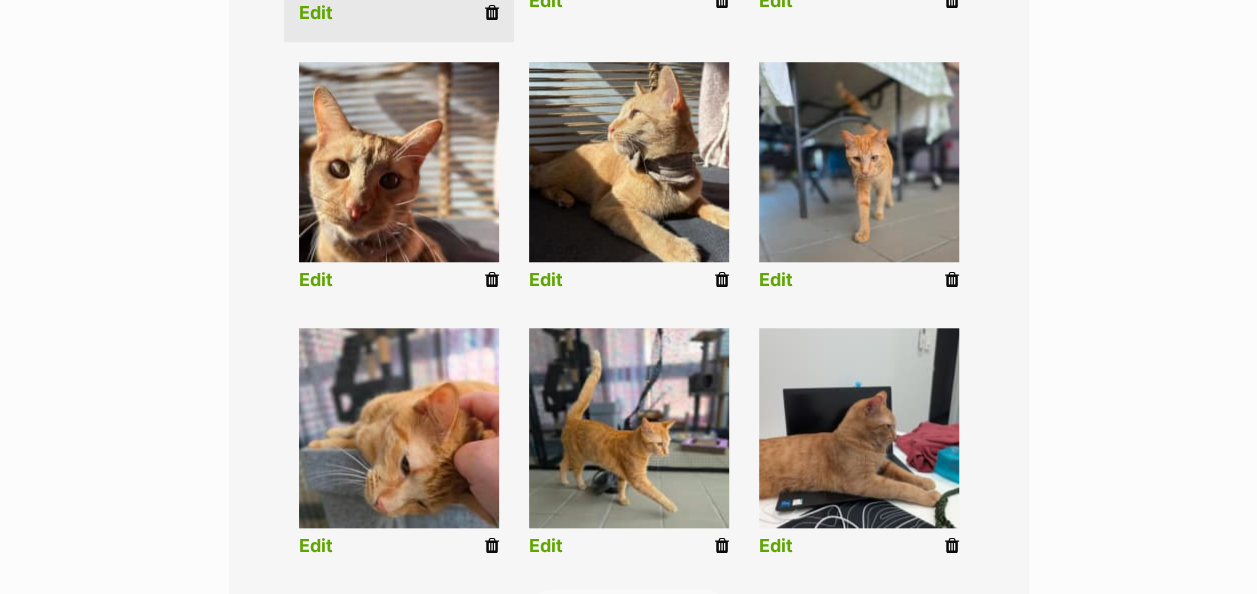 click at bounding box center [722, 546] 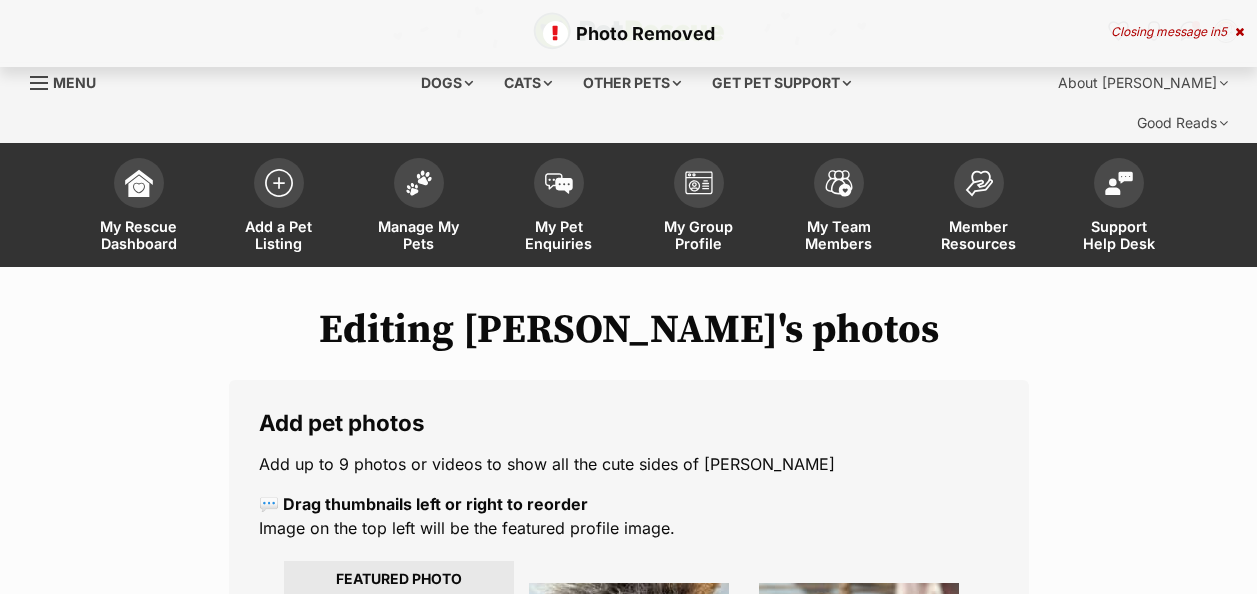 scroll, scrollTop: 0, scrollLeft: 0, axis: both 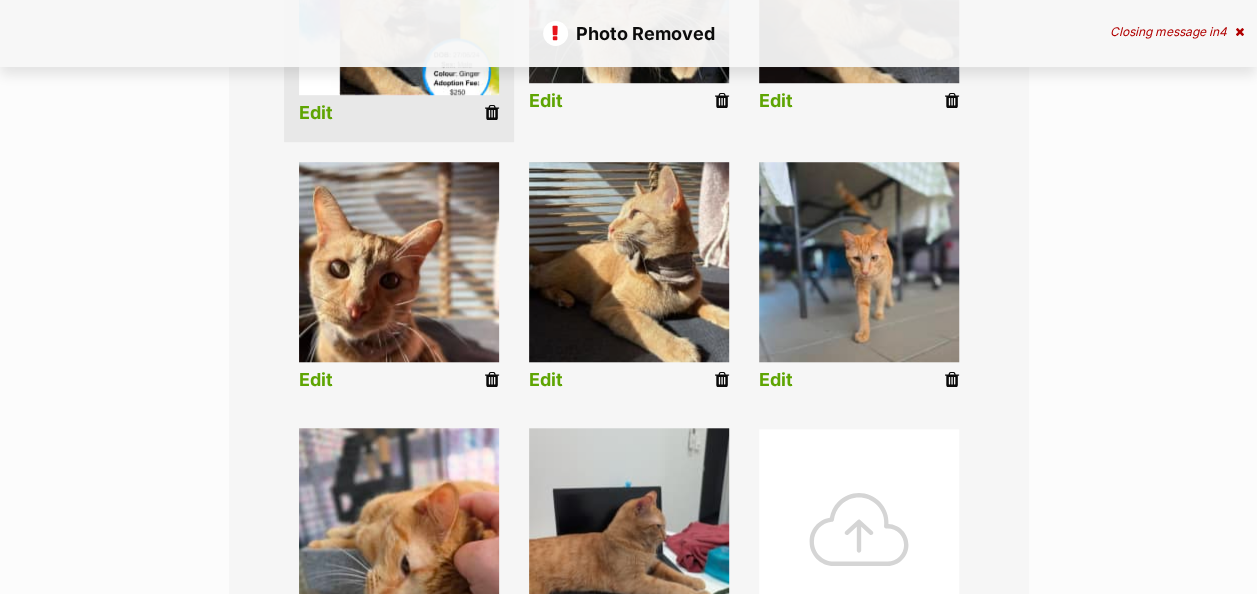 click at bounding box center (859, 529) 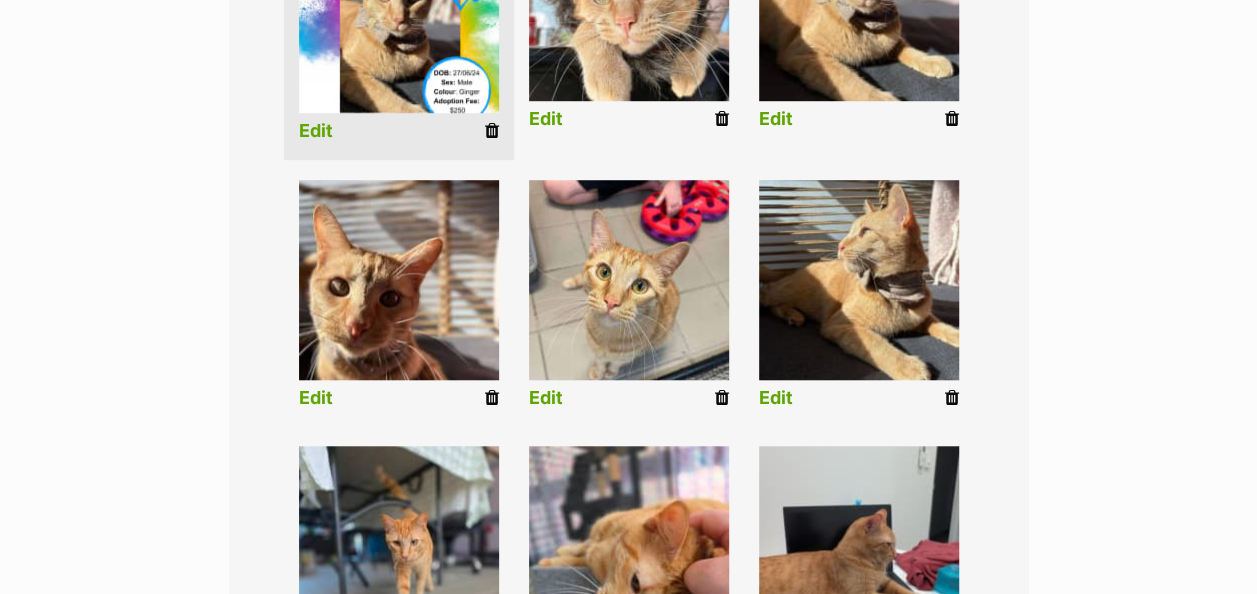 scroll, scrollTop: 400, scrollLeft: 0, axis: vertical 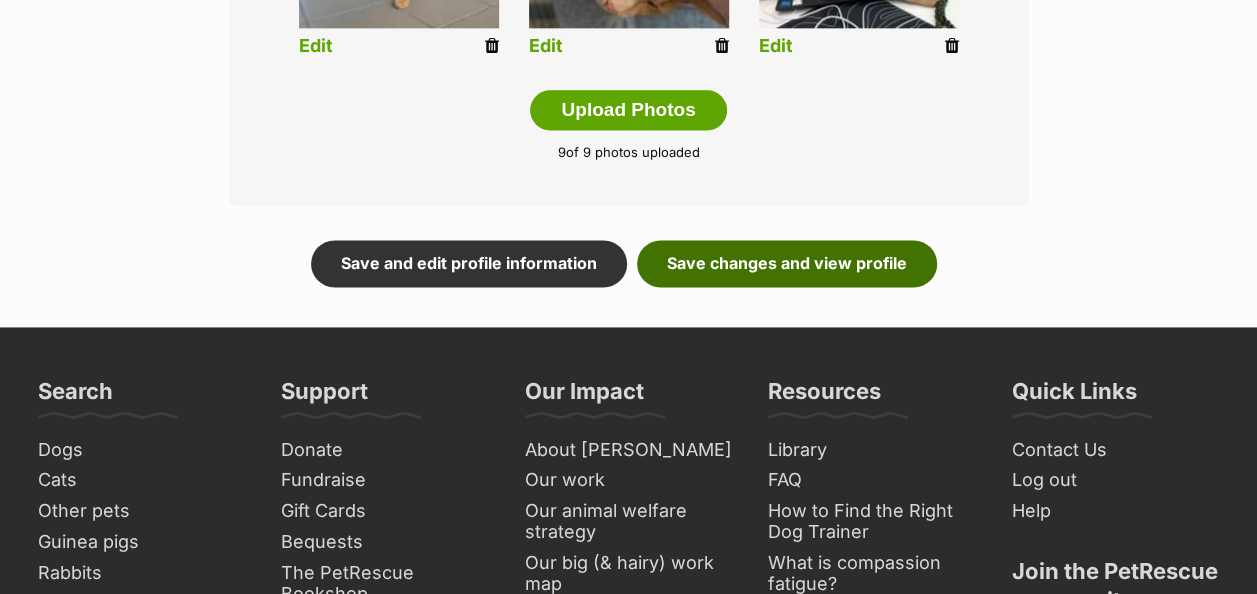 click on "Save changes and view profile" at bounding box center (787, 263) 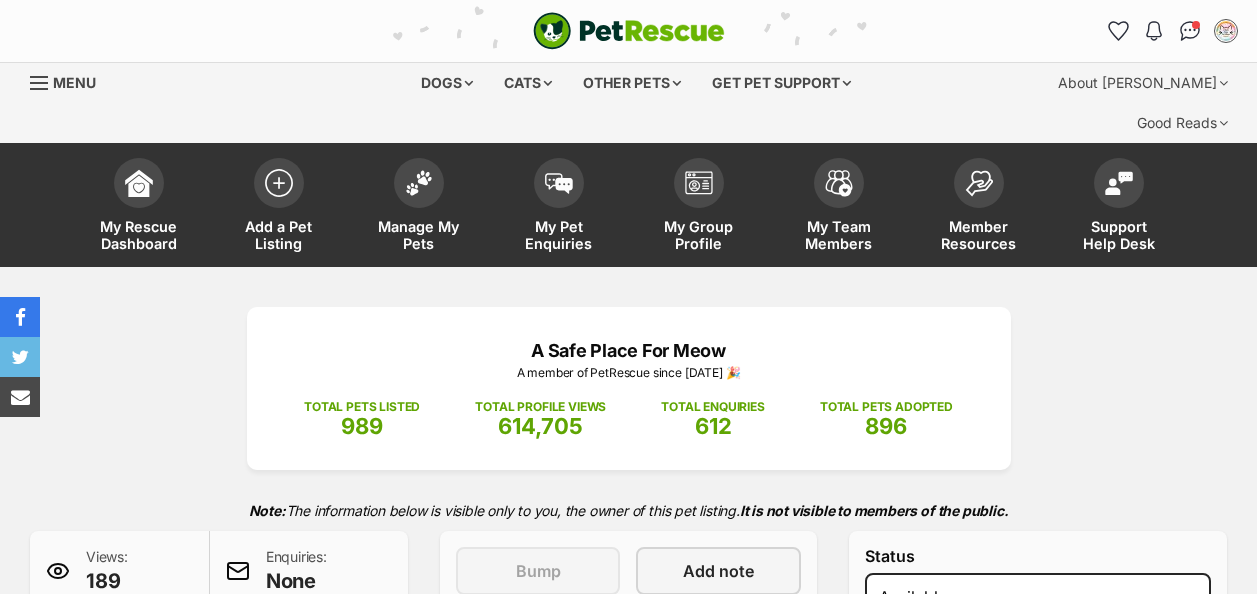 scroll, scrollTop: 0, scrollLeft: 0, axis: both 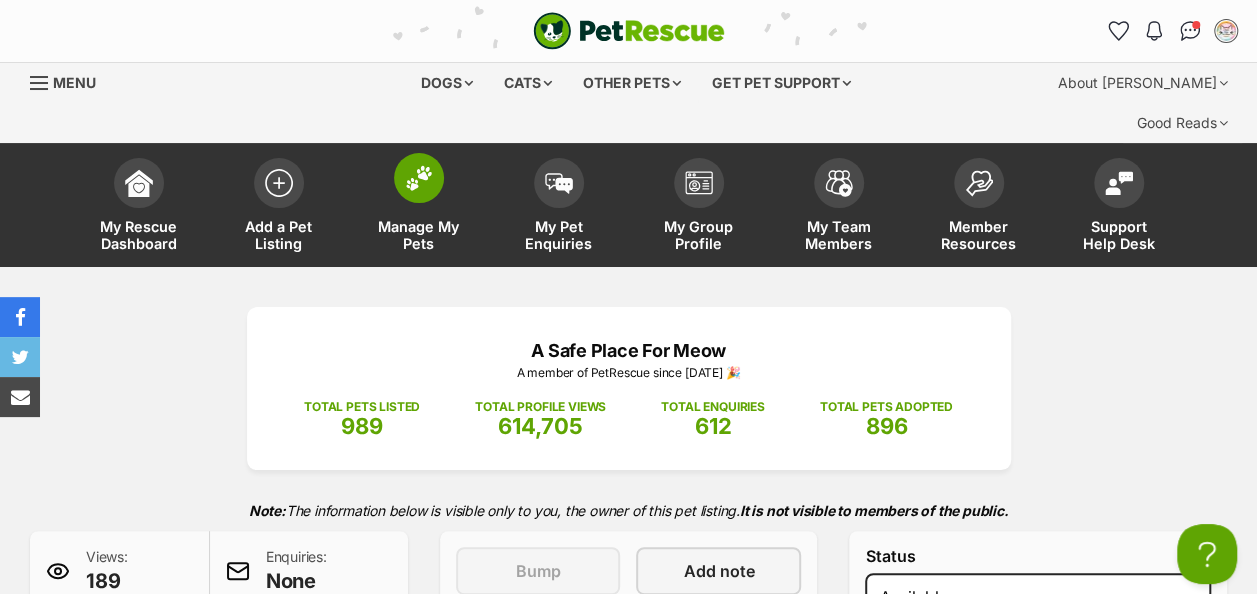 click at bounding box center [419, 178] 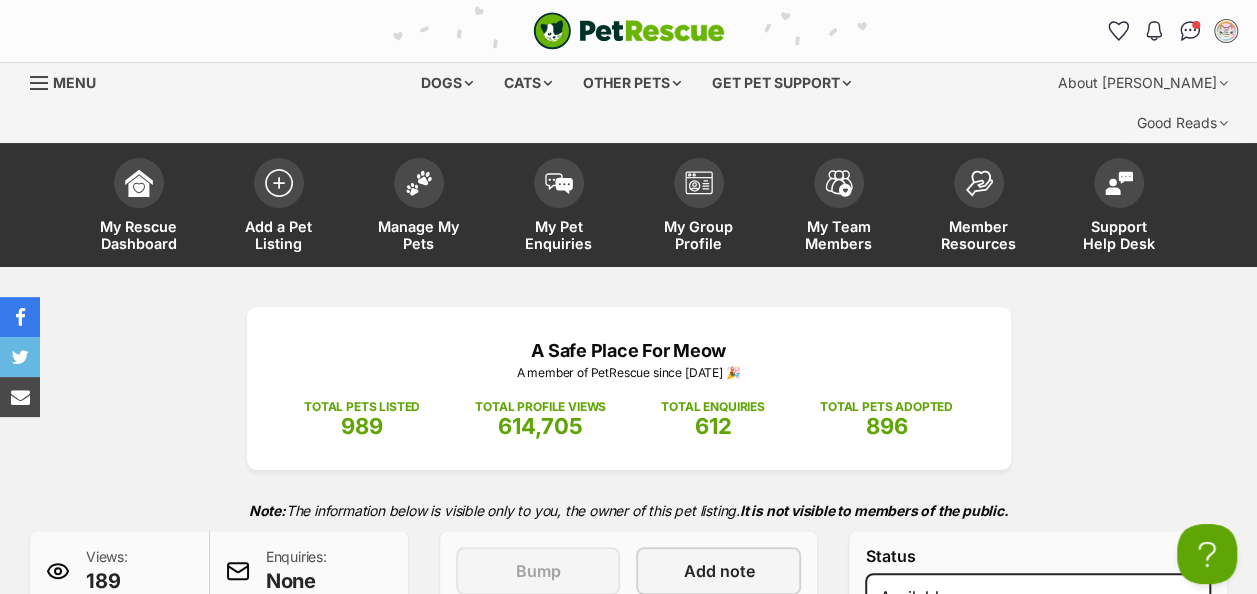 scroll, scrollTop: 0, scrollLeft: 0, axis: both 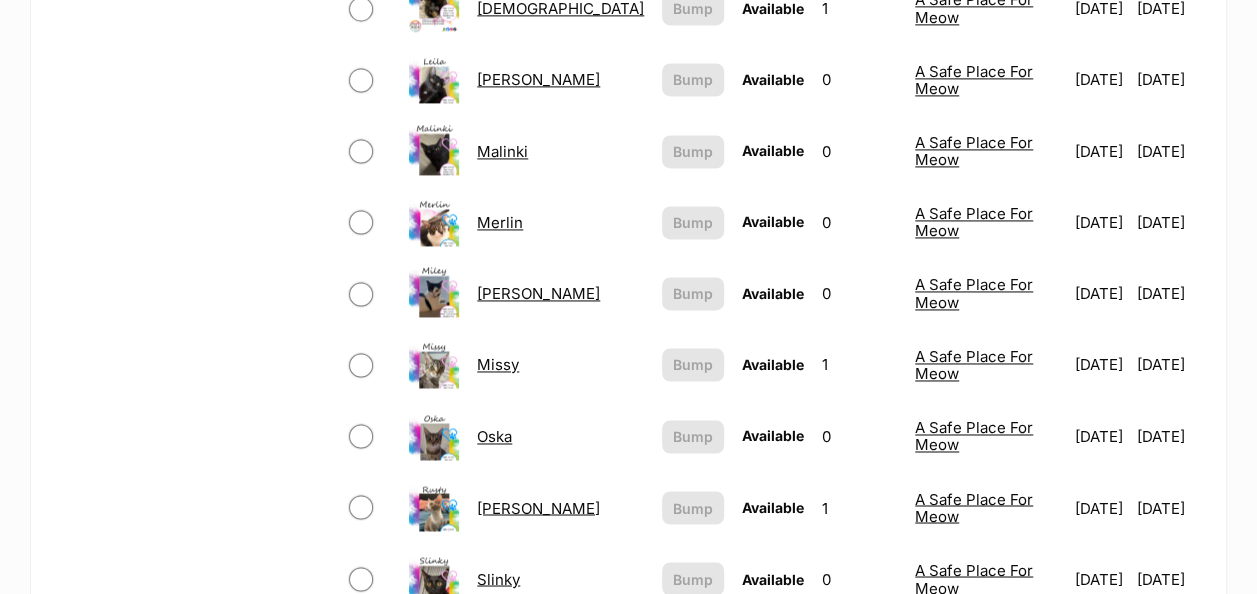 click on "Slinky" at bounding box center [498, 578] 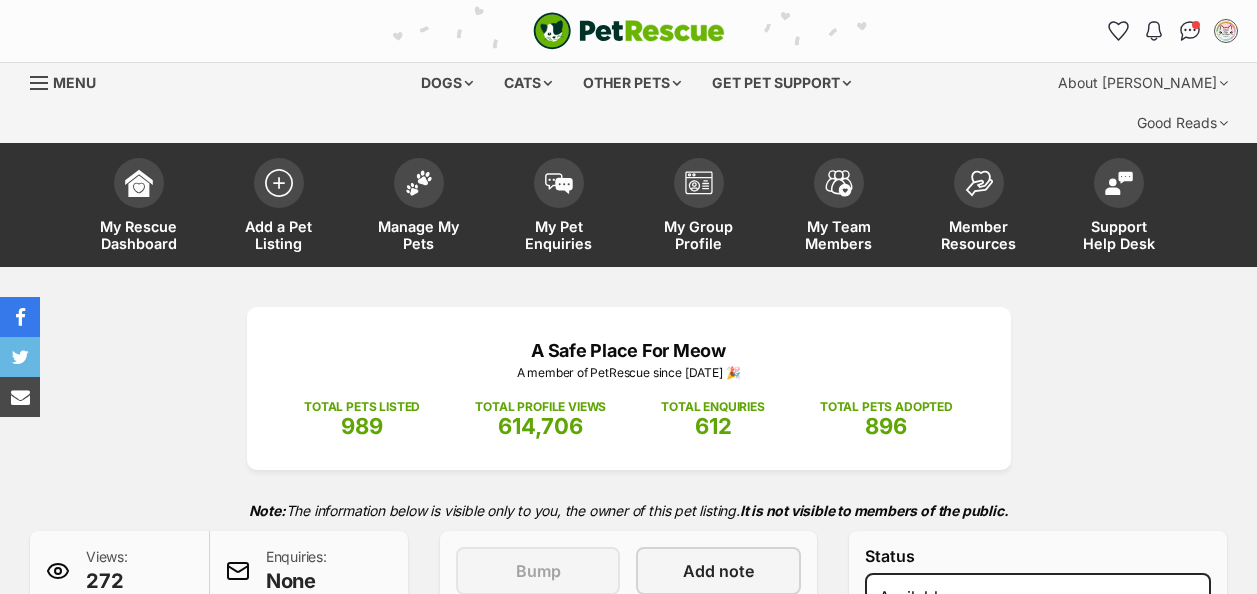 scroll, scrollTop: 0, scrollLeft: 0, axis: both 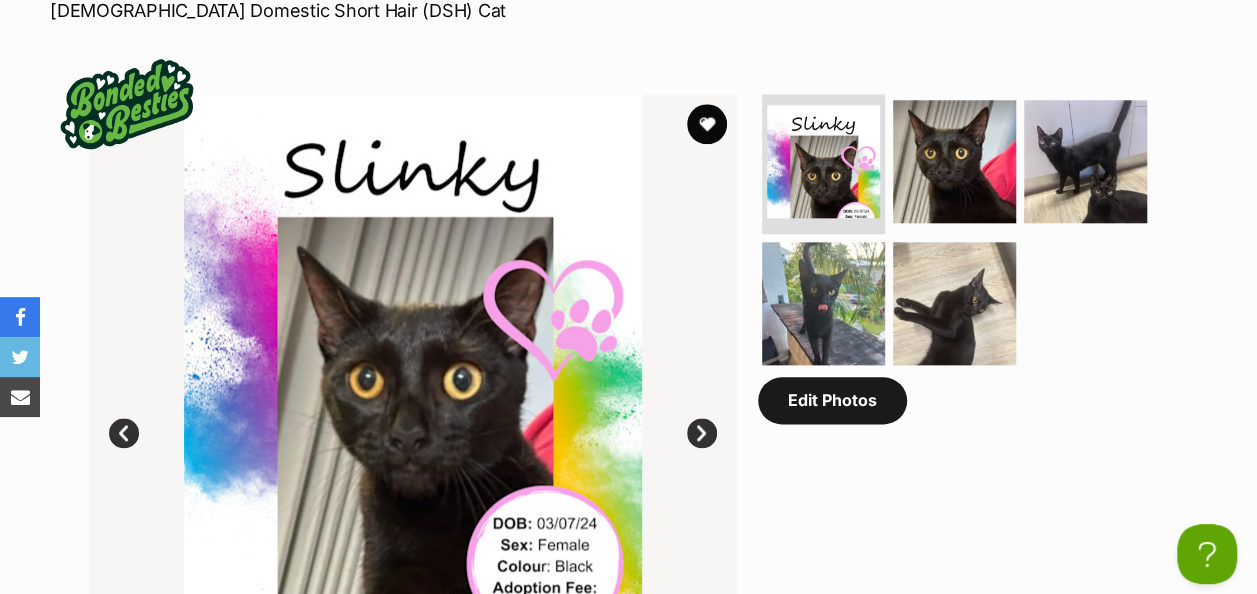 click on "Edit Photos" at bounding box center [832, 400] 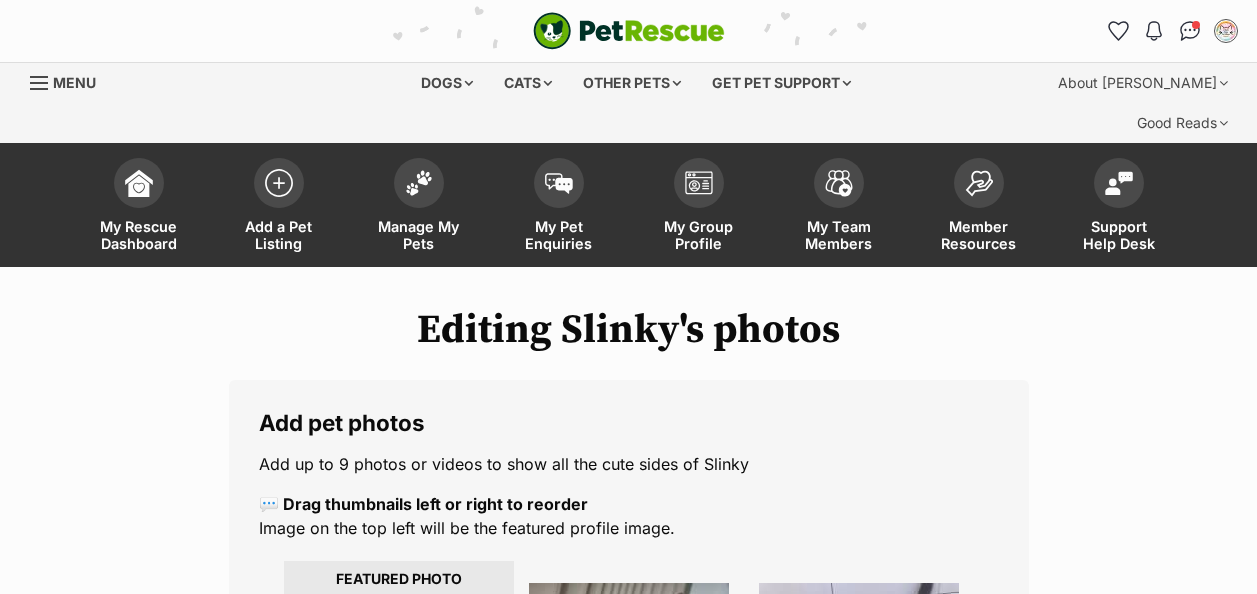 scroll, scrollTop: 0, scrollLeft: 0, axis: both 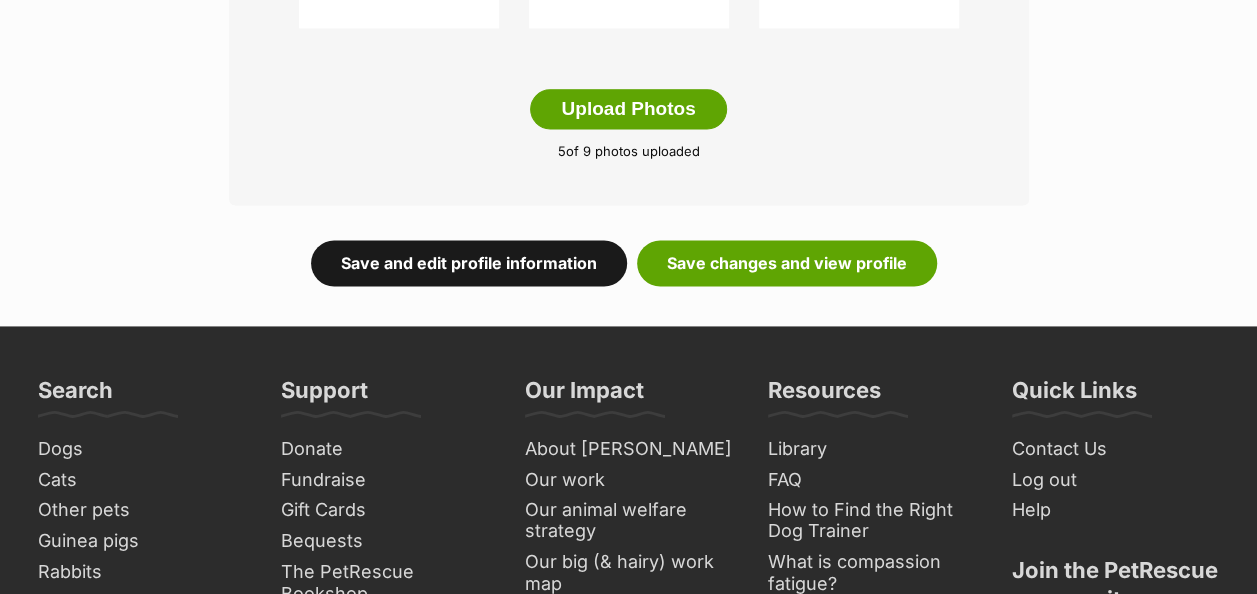 click on "Save and edit profile information" at bounding box center (469, 263) 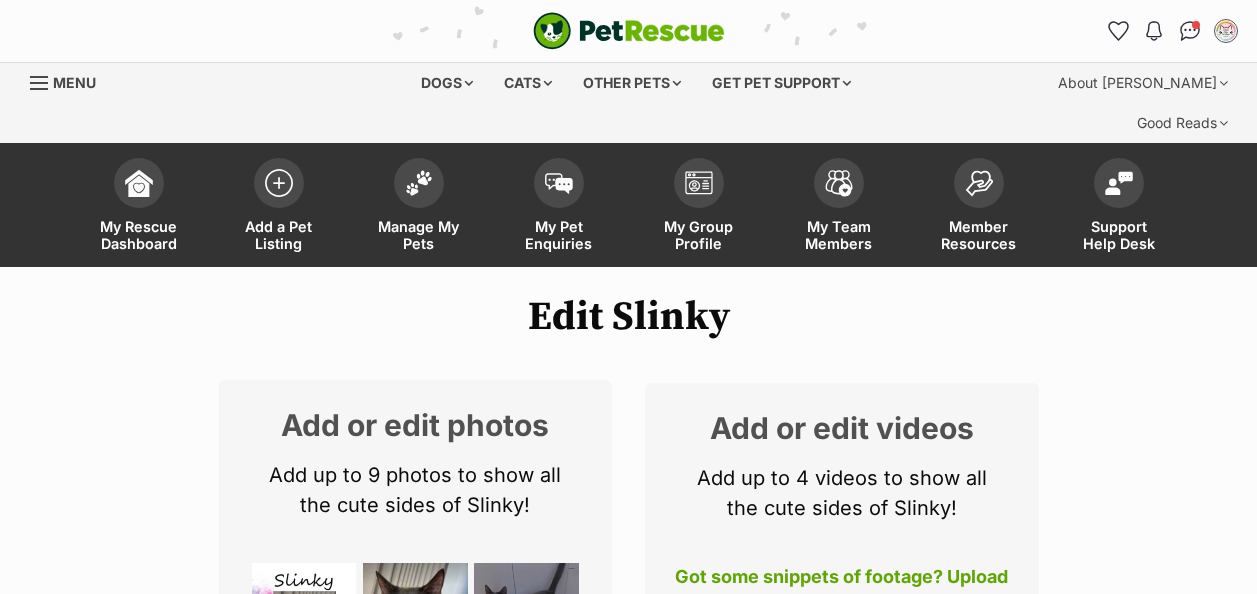 scroll, scrollTop: 166, scrollLeft: 0, axis: vertical 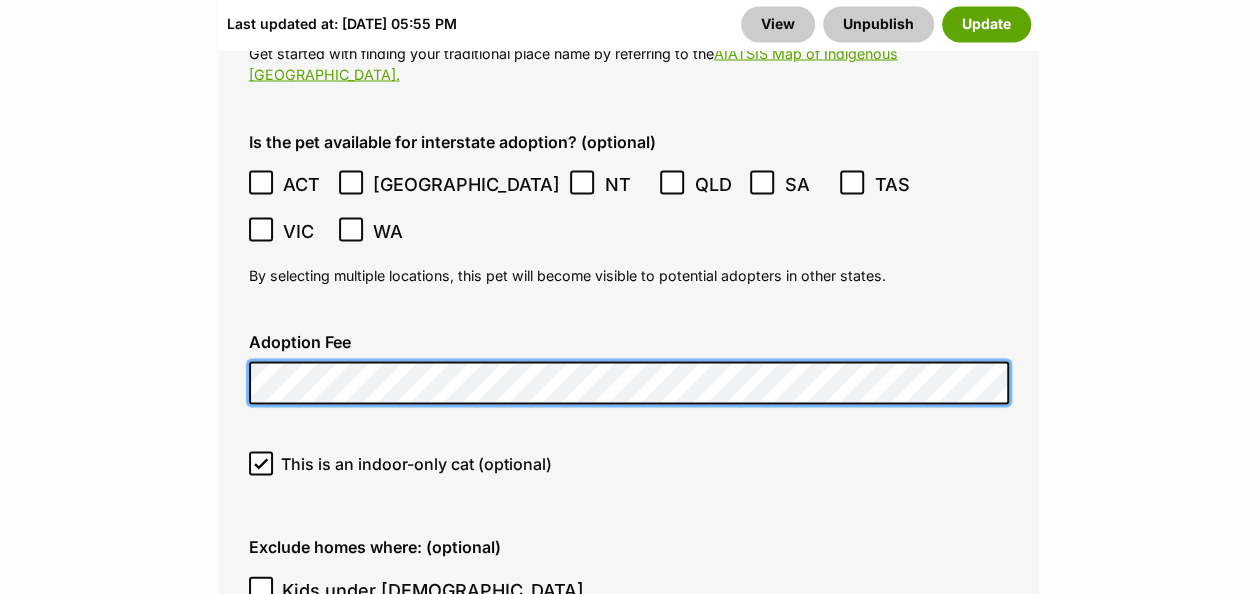 click on "Skip to main content
Log in to favourite this pet
Log in
Or sign up
Search PetRescue
Search for a pet, rescue group or article
Please select PetRescue ID
Pet name
Group
Article
Go
E.g. enter a pet's id into the search.
E.g. enter a pet's name into the search.
E.g. enter a rescue groups's name.
E.g. enter in a keyword to find an article.
Log in to set up alerts
Log in
Or sign up
Close Sidebar
Welcome, A Safe Place For Meow!
Log out
Find pets to foster or adopt
Browse for dogs and puppies
Browse for cats and kittens
Browse for other pets
Search the website
Pets needing foster care
All pets
Keyword search
Rescue directory
My account
Favourites
Alerts
Pet alert matches
Account settings
Account details
Change password" at bounding box center (628, -763) 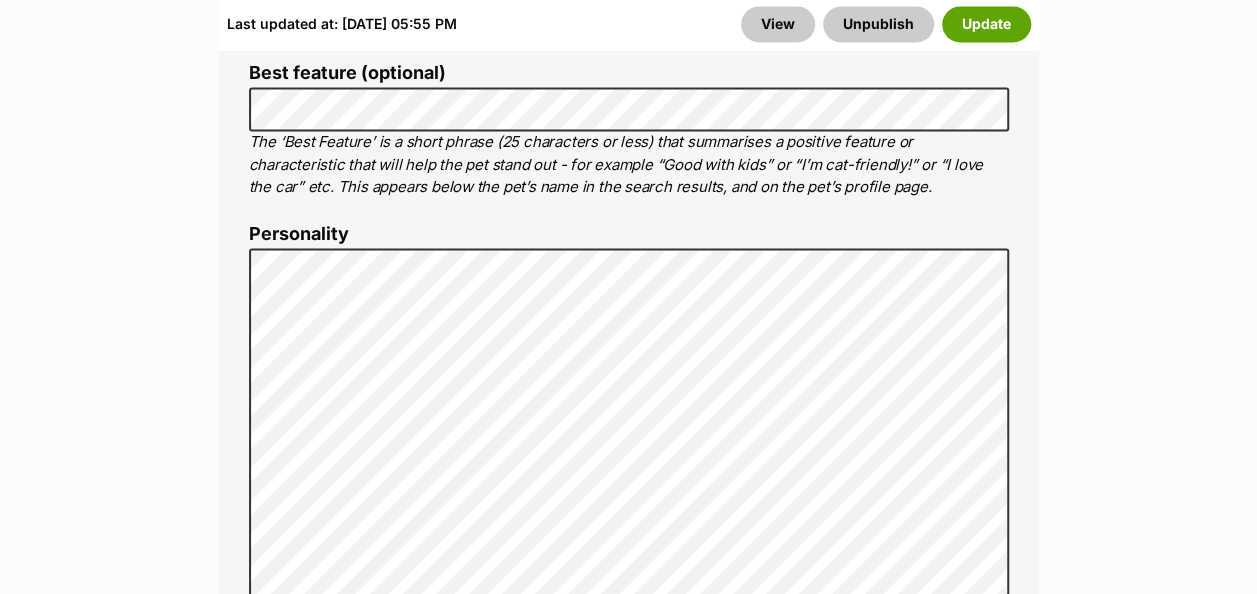 scroll, scrollTop: 1500, scrollLeft: 0, axis: vertical 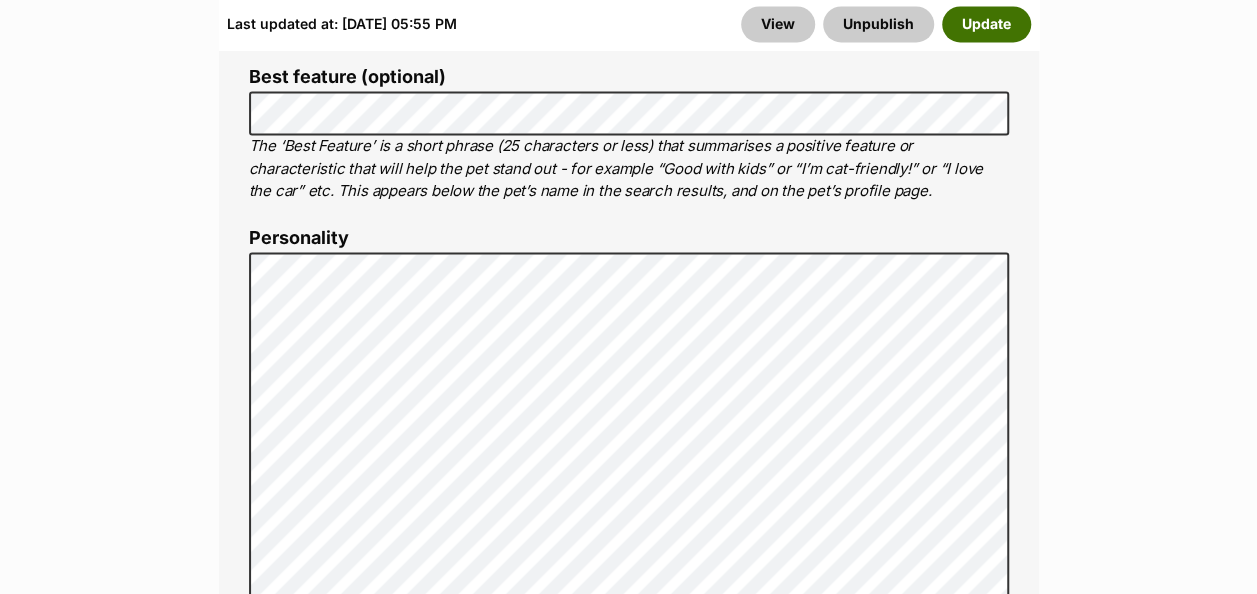 click on "Update" at bounding box center [986, 25] 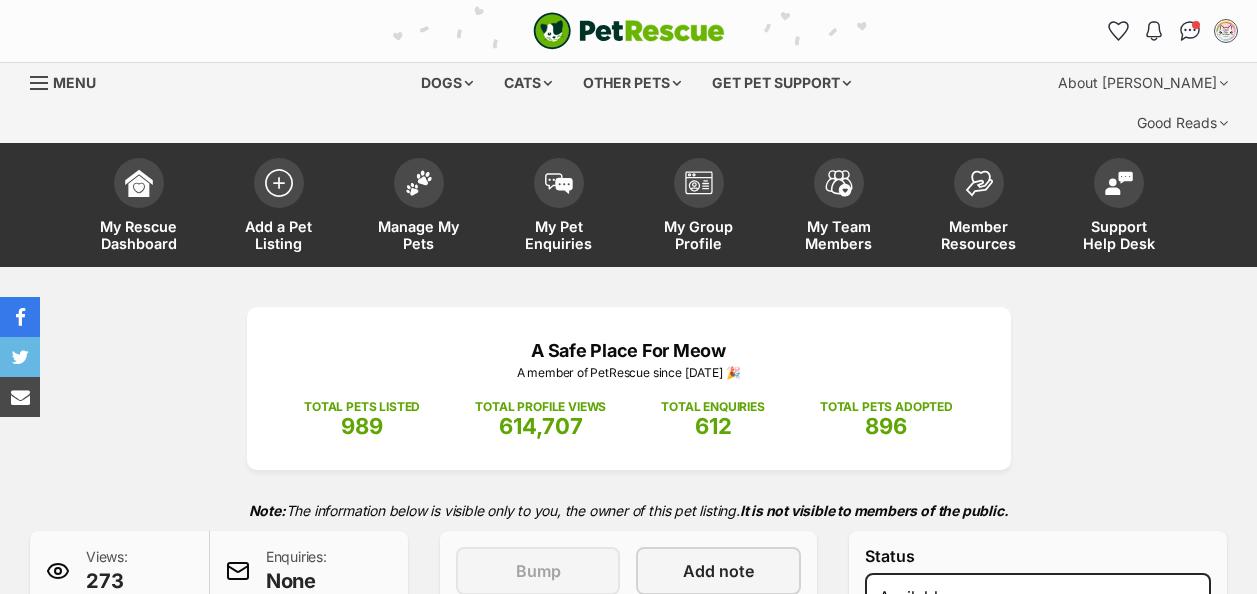 scroll, scrollTop: 0, scrollLeft: 0, axis: both 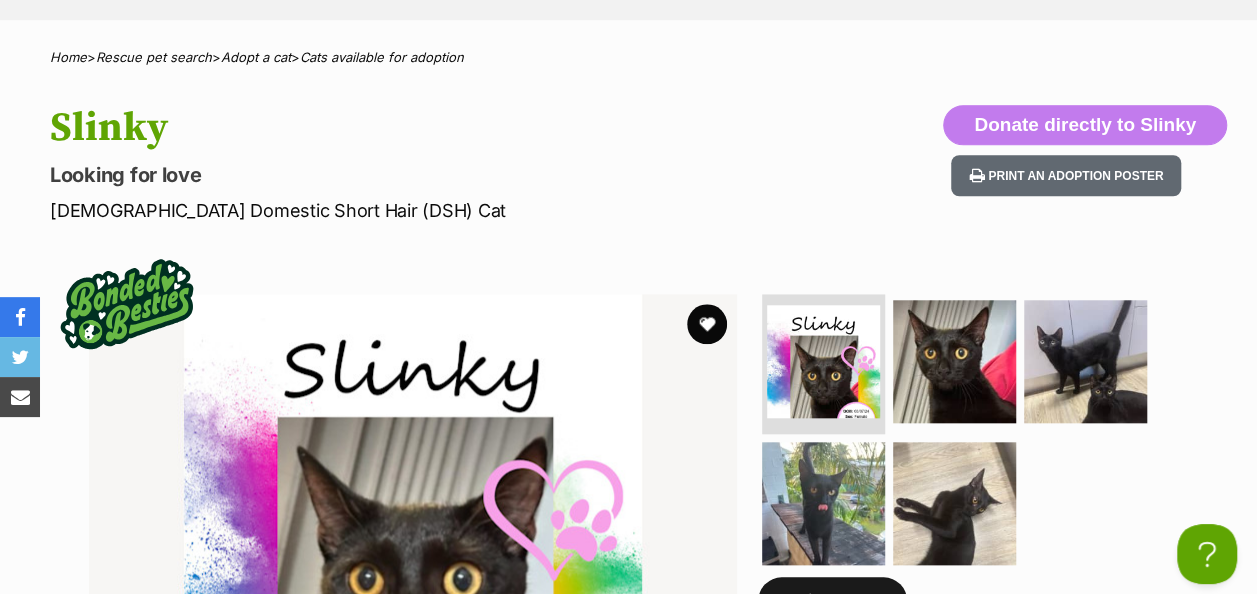 click on "Edit Photos" at bounding box center (832, 600) 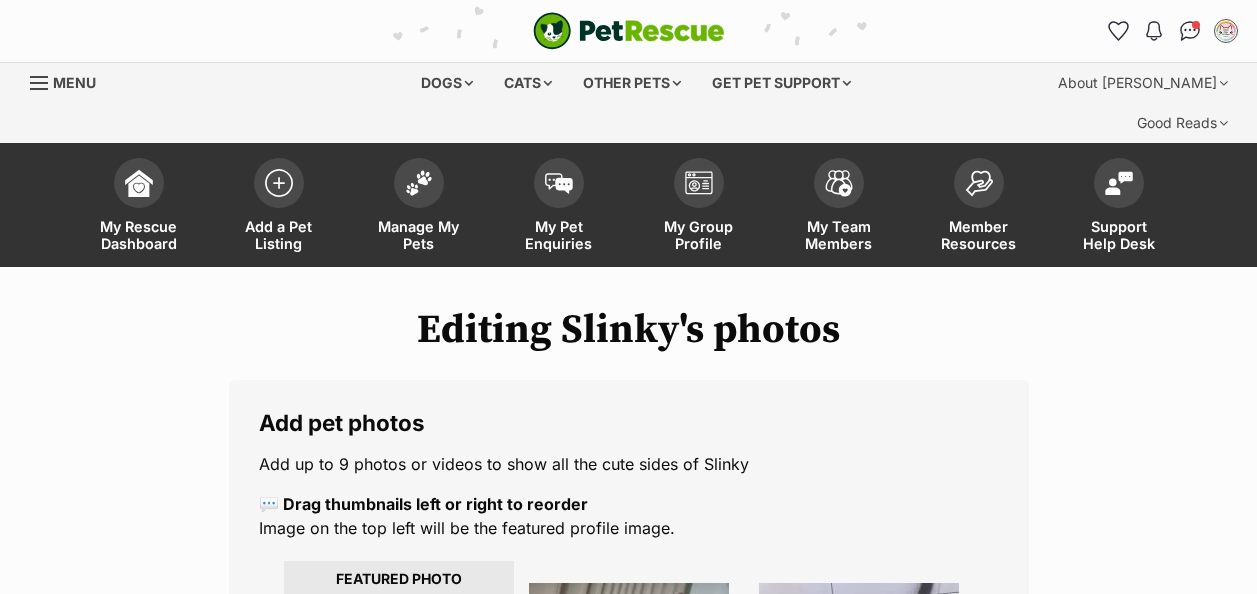 scroll, scrollTop: 0, scrollLeft: 0, axis: both 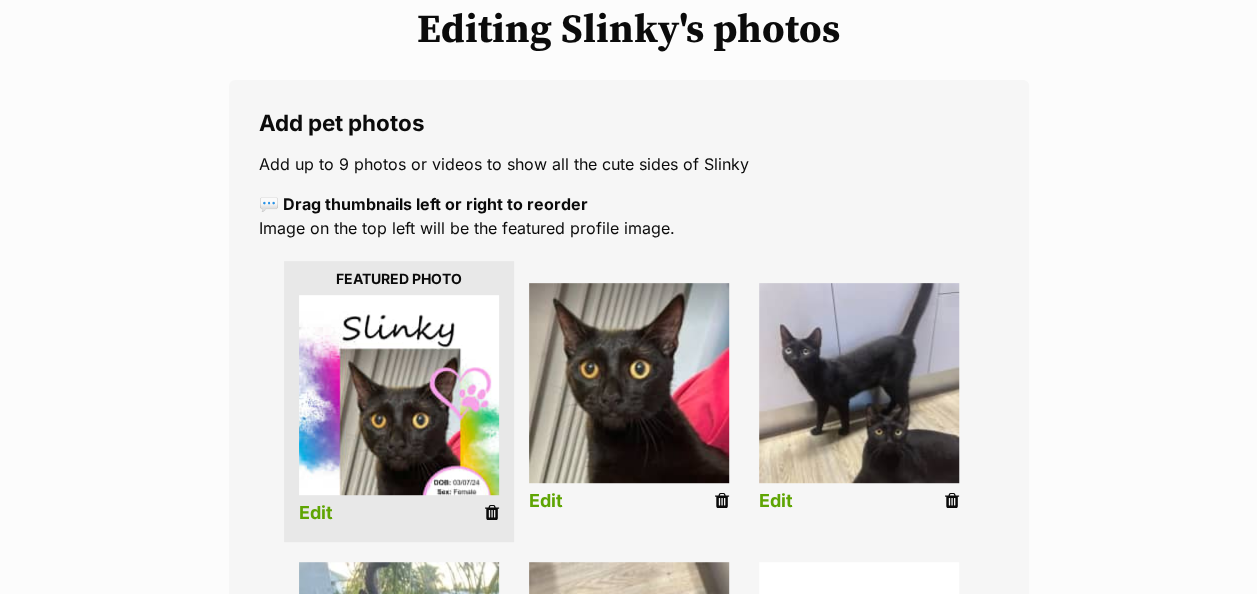 click at bounding box center (492, 513) 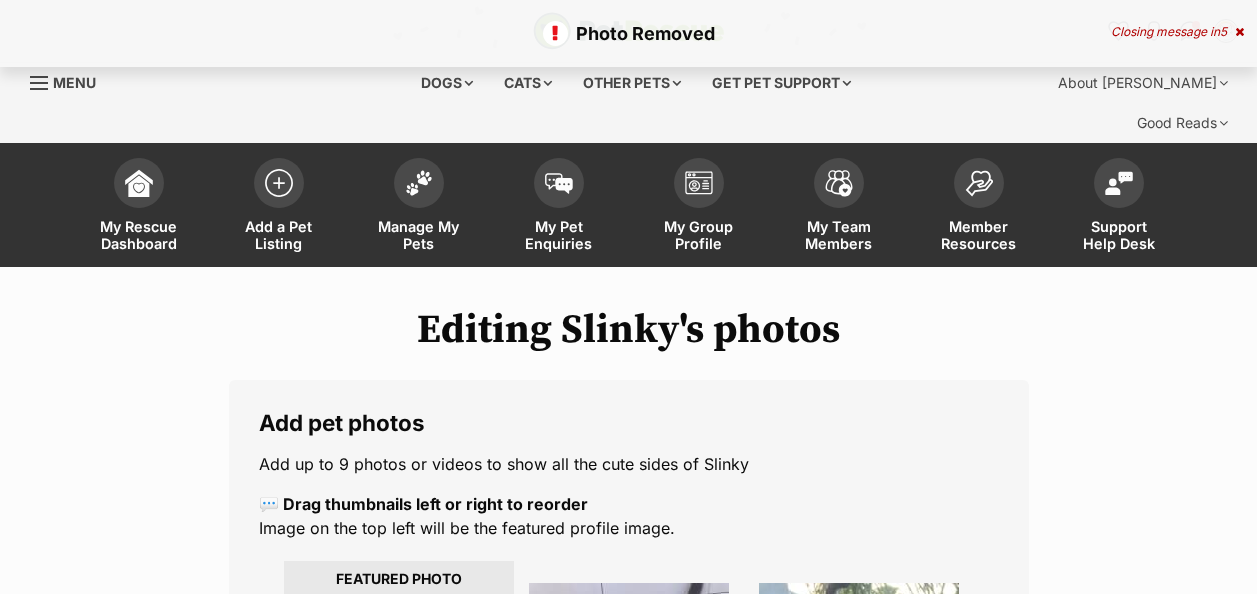 scroll, scrollTop: 0, scrollLeft: 0, axis: both 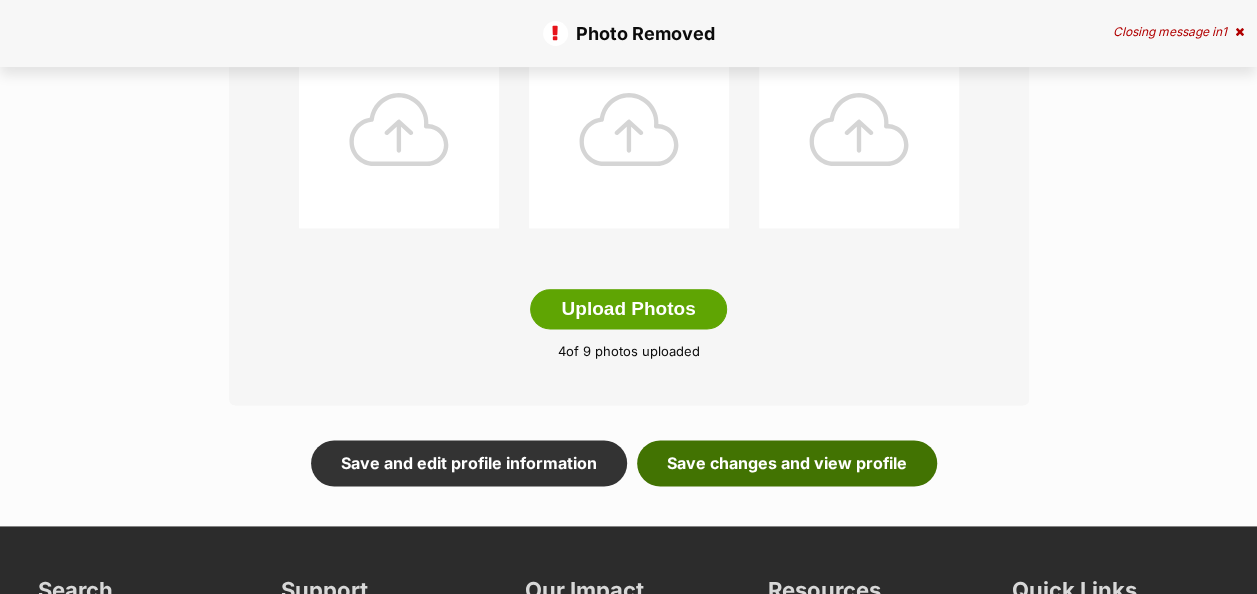 click on "Save changes and view profile" at bounding box center [787, 463] 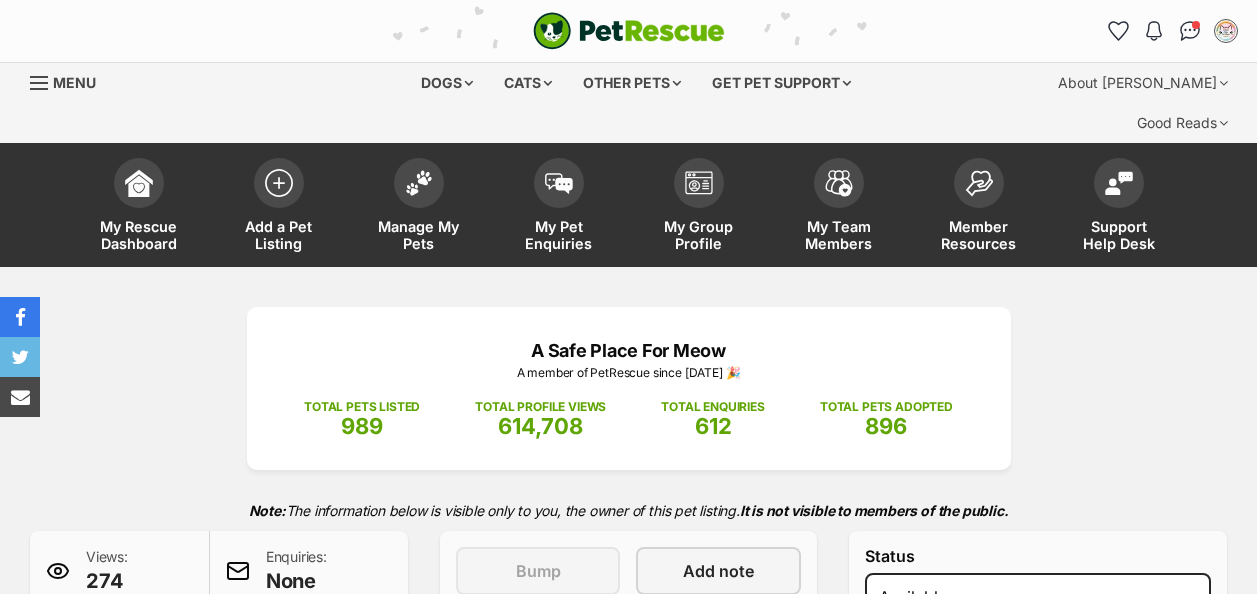 scroll, scrollTop: 0, scrollLeft: 0, axis: both 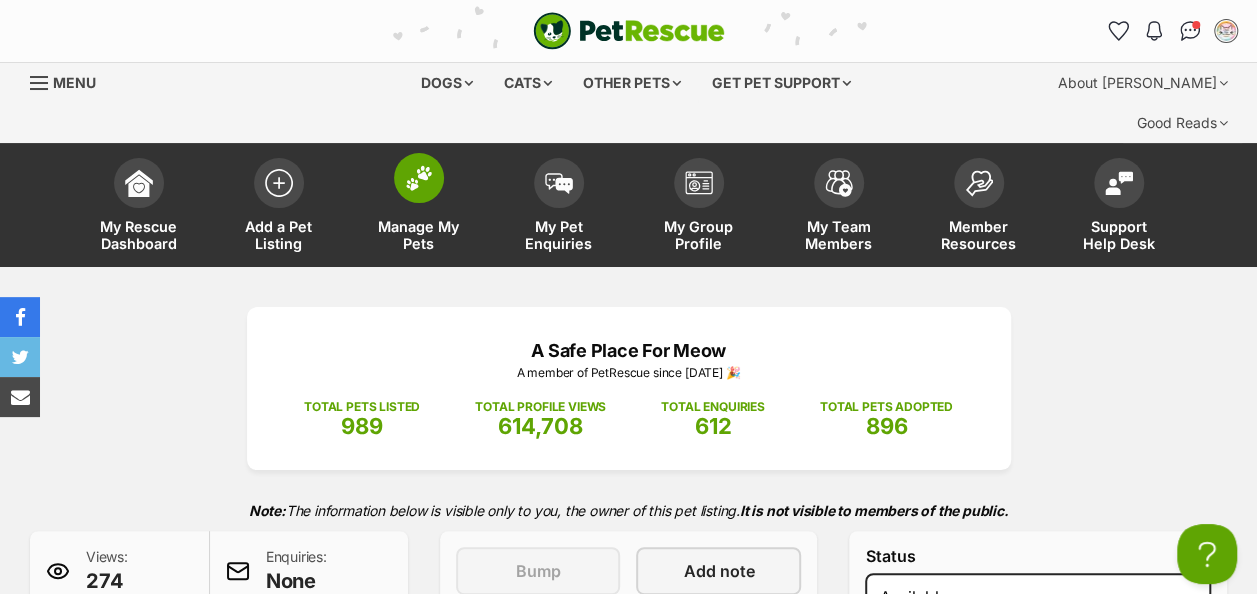 click at bounding box center (419, 178) 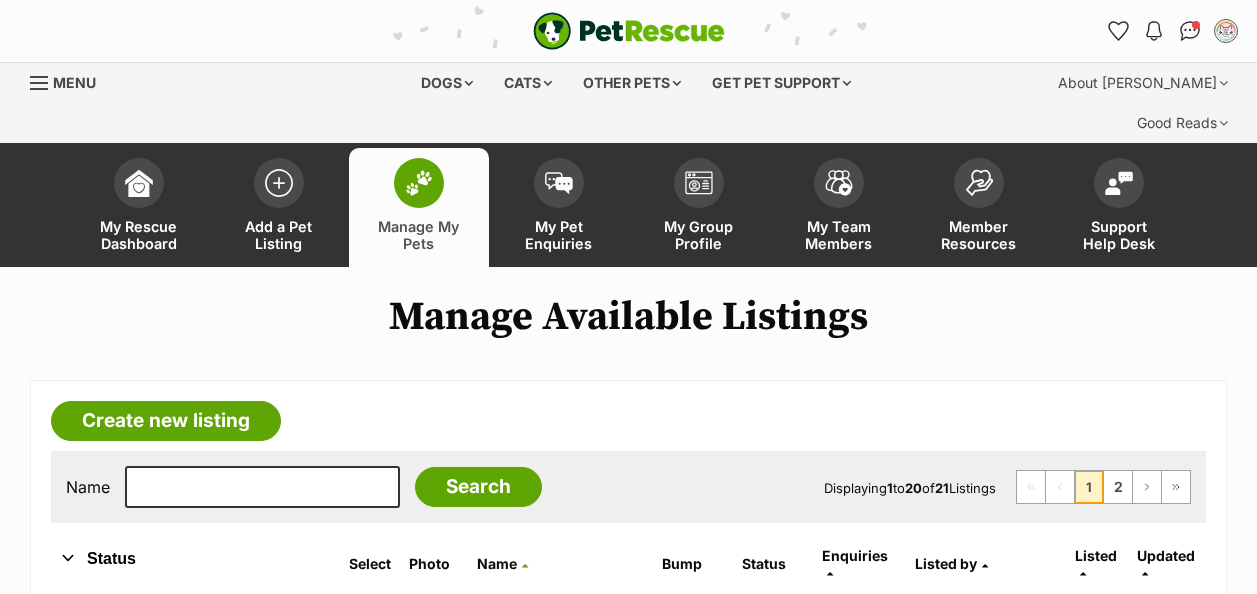 scroll, scrollTop: 0, scrollLeft: 0, axis: both 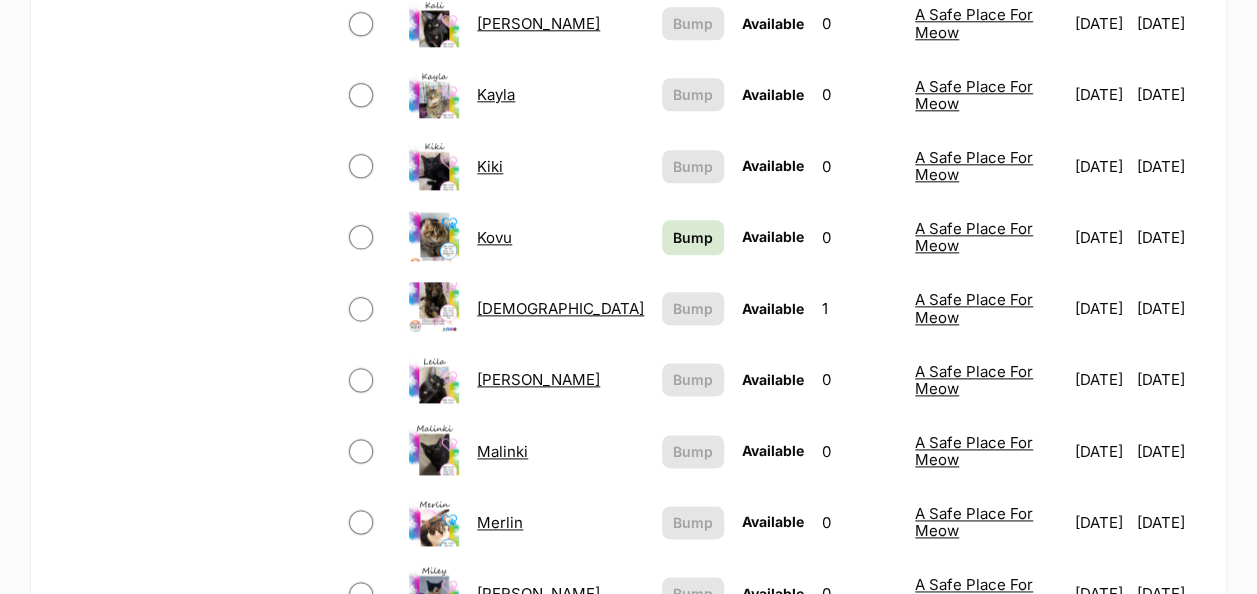click on "Malinki" at bounding box center (502, 451) 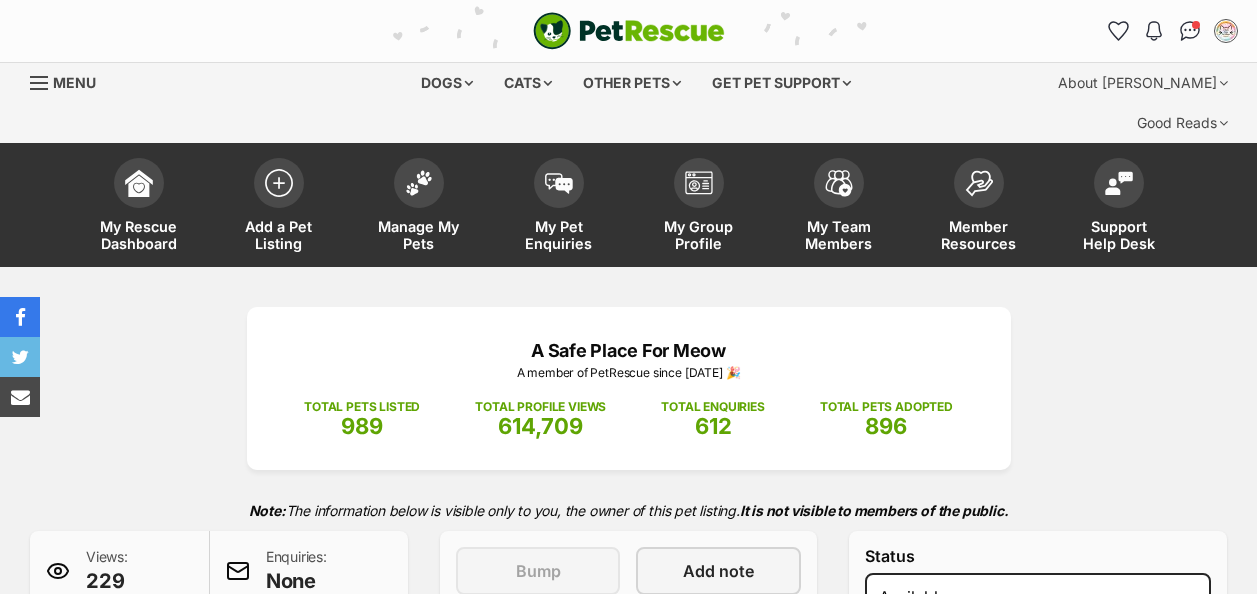 scroll, scrollTop: 0, scrollLeft: 0, axis: both 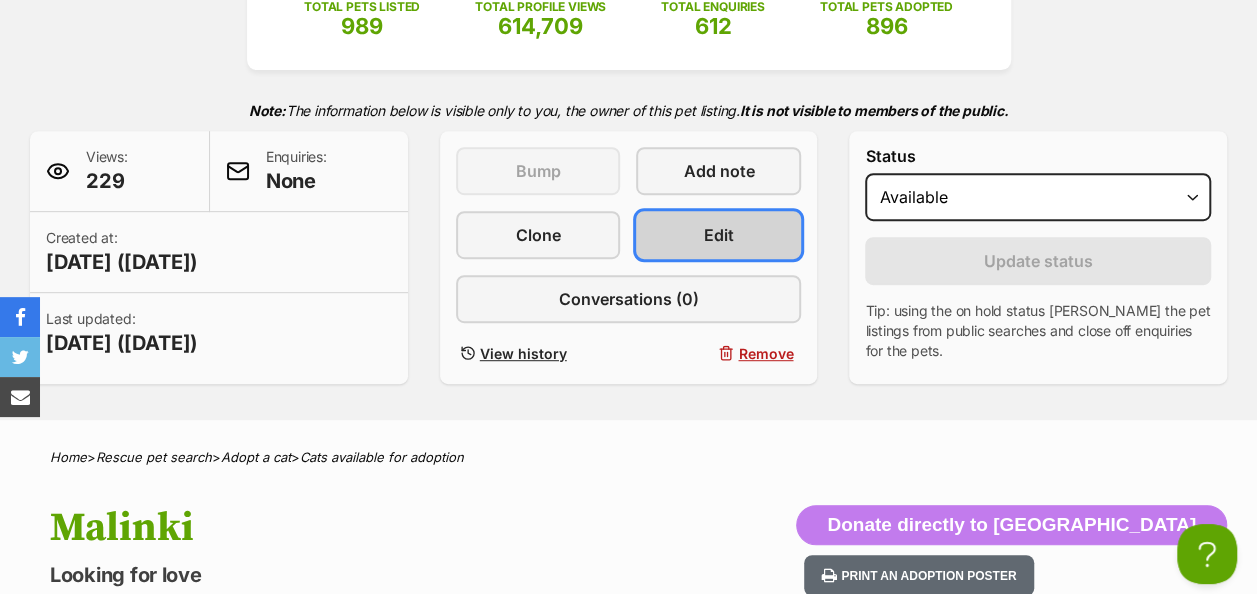 click on "Edit" at bounding box center (718, 235) 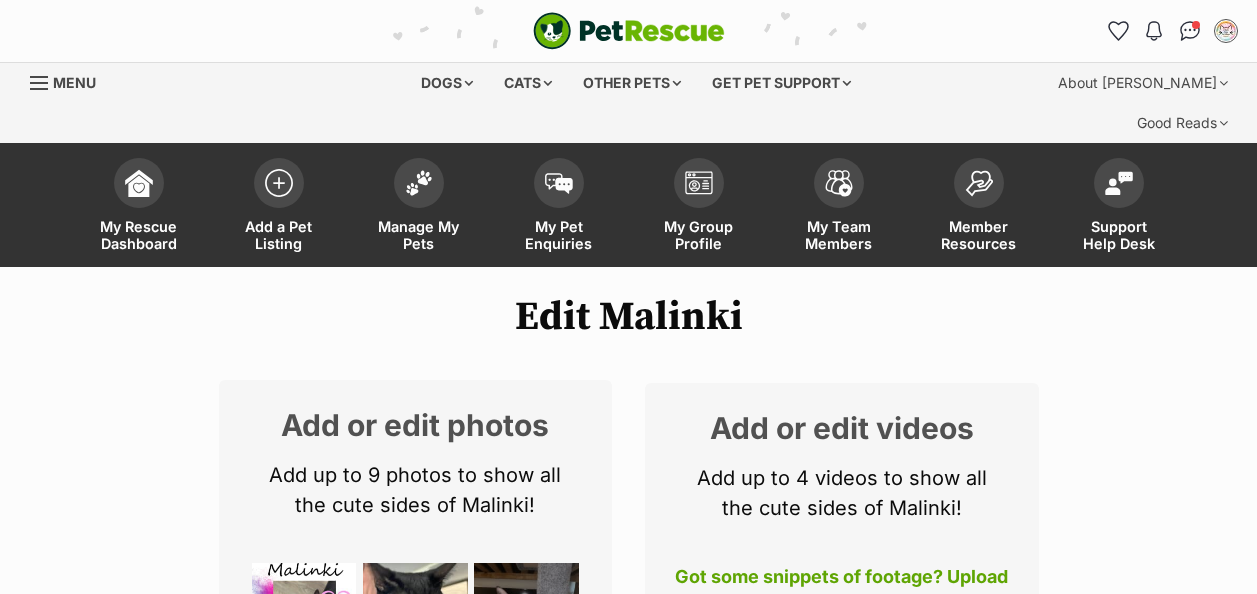 scroll, scrollTop: 0, scrollLeft: 0, axis: both 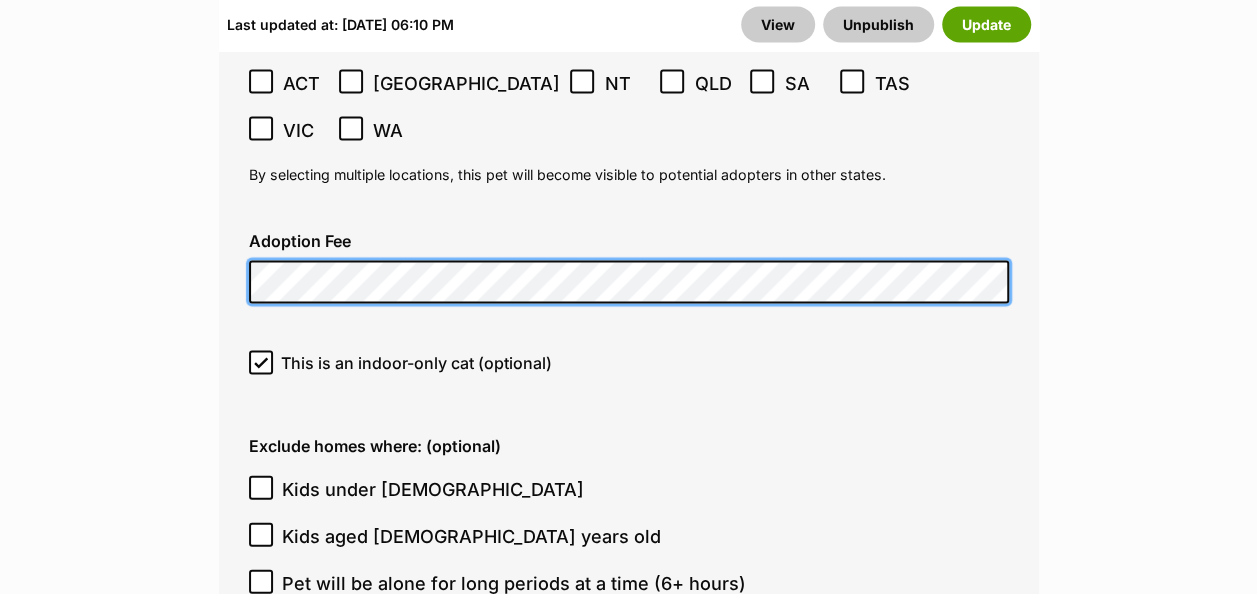 click on "Edit Malinki
Add or edit photos
Add up to 9 photos to show all
the cute sides of Malinki!
+4
Edit Photos
Add or edit videos
Add up to 4 videos to show all
the cute sides of Malinki!
Got some snippets of footage? Upload the first video for Malinki!
Edit Videos
Listing owner Choose an owner A Safe Place For Meow
The owner of the pet listing is able to edit the listing and manage enquiries with potential adopters. Note:
Group Admins
are also able to edit this pet listing and manage all it's enquiries.
Any time this pet receives new enquiries or messages from potential adopters, we'll also send you an email notification. Members can opt out of receiving these emails via their
notification settings .
About This Pet Name
Henlo there, it looks like you might be using the pet name field to indicate that this pet is now on hold - we recommend updating the status to on hold from the  listing page  instead!" at bounding box center [628, -1278] 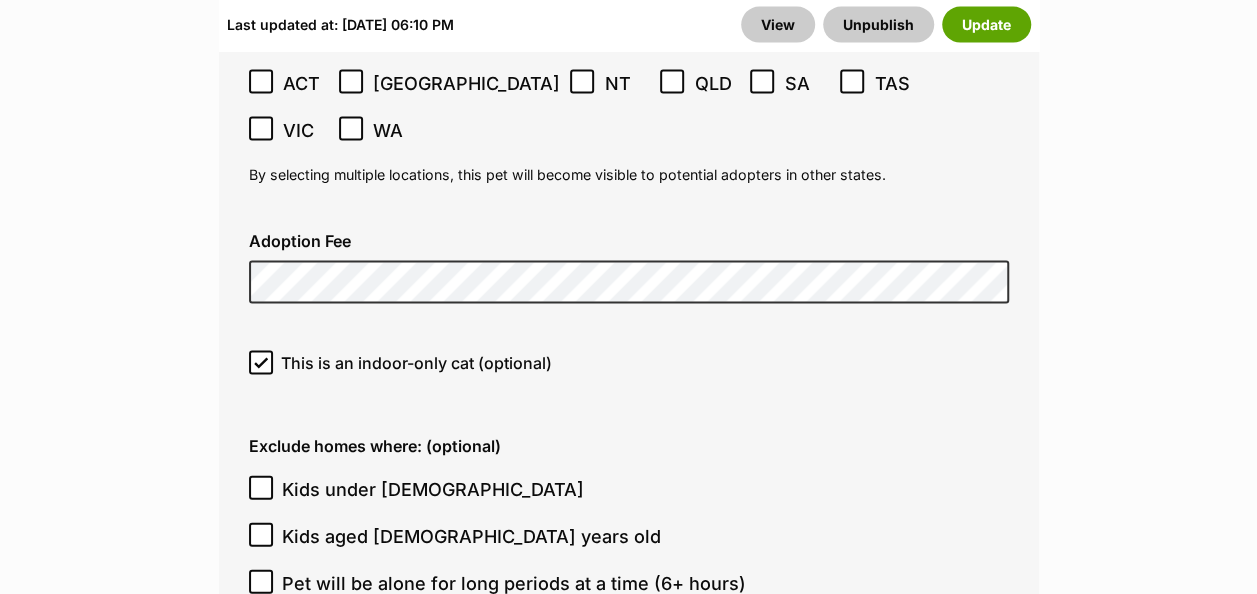 click on "Kids under 5 years old" at bounding box center (624, 489) 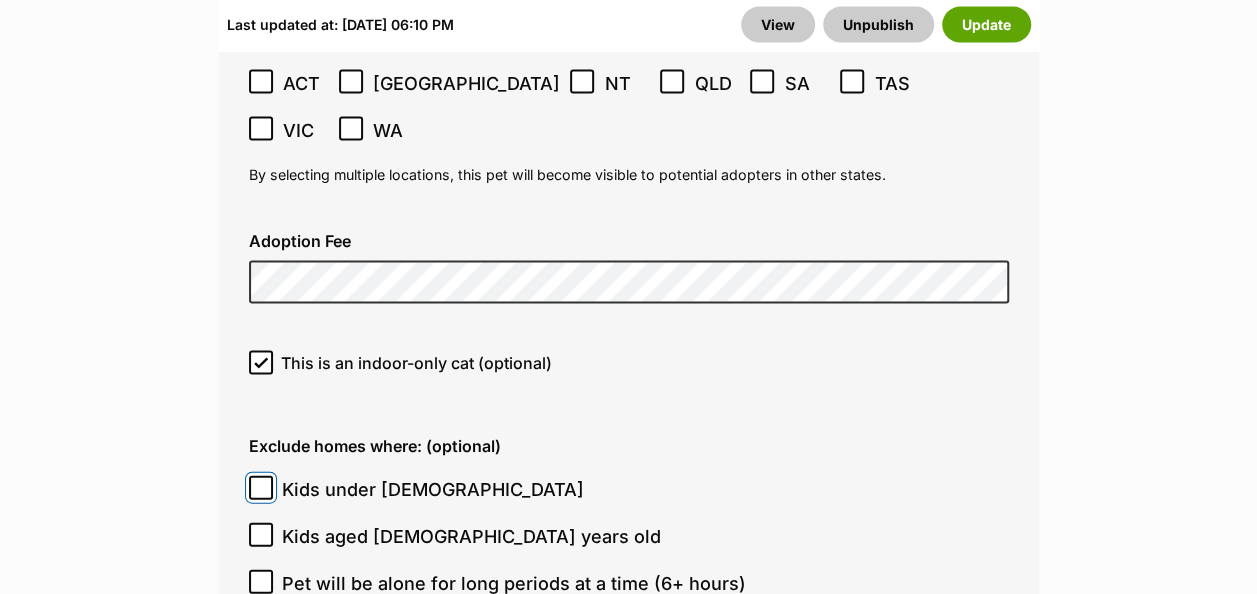 click on "Kids under 5 years old" at bounding box center [261, 488] 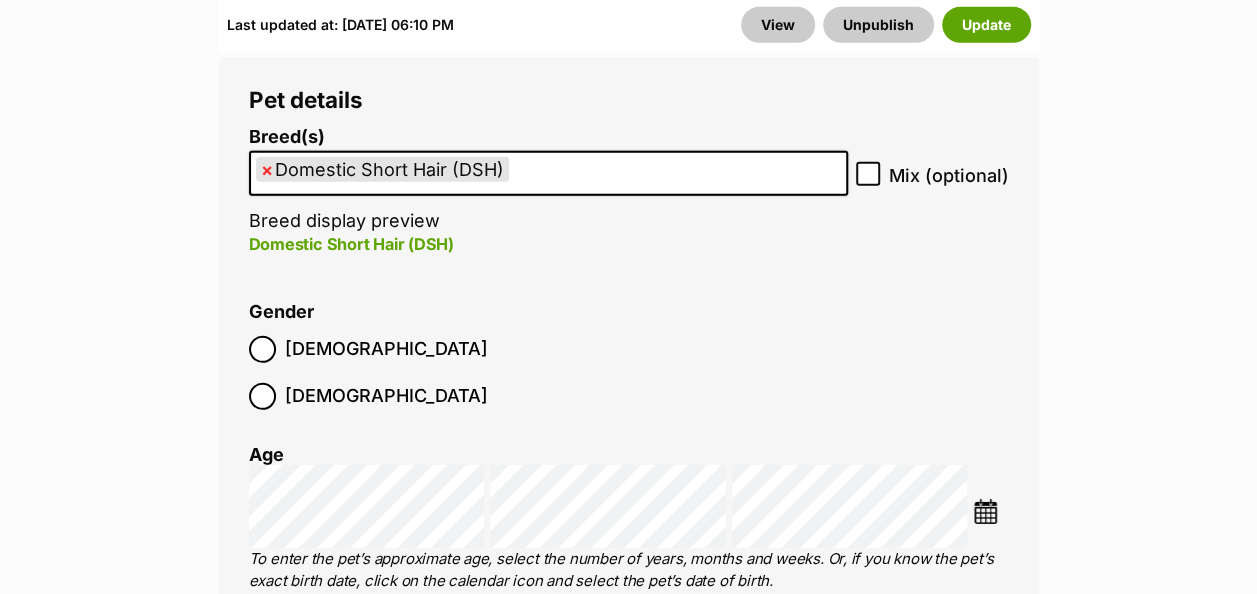 scroll, scrollTop: 3000, scrollLeft: 0, axis: vertical 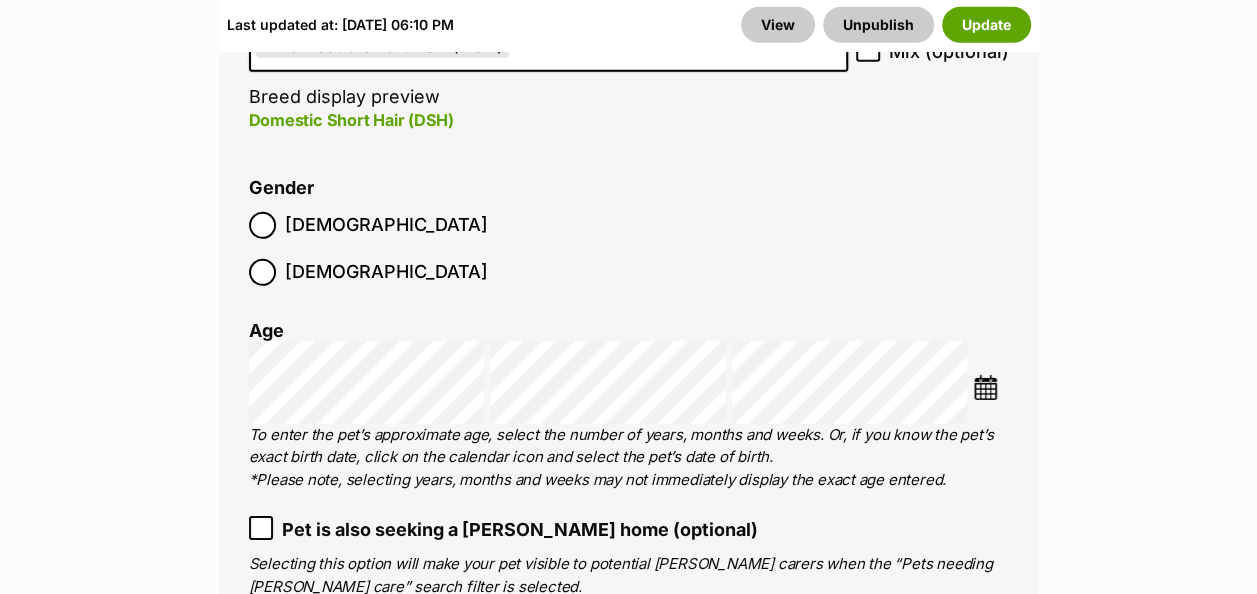 click at bounding box center (985, 387) 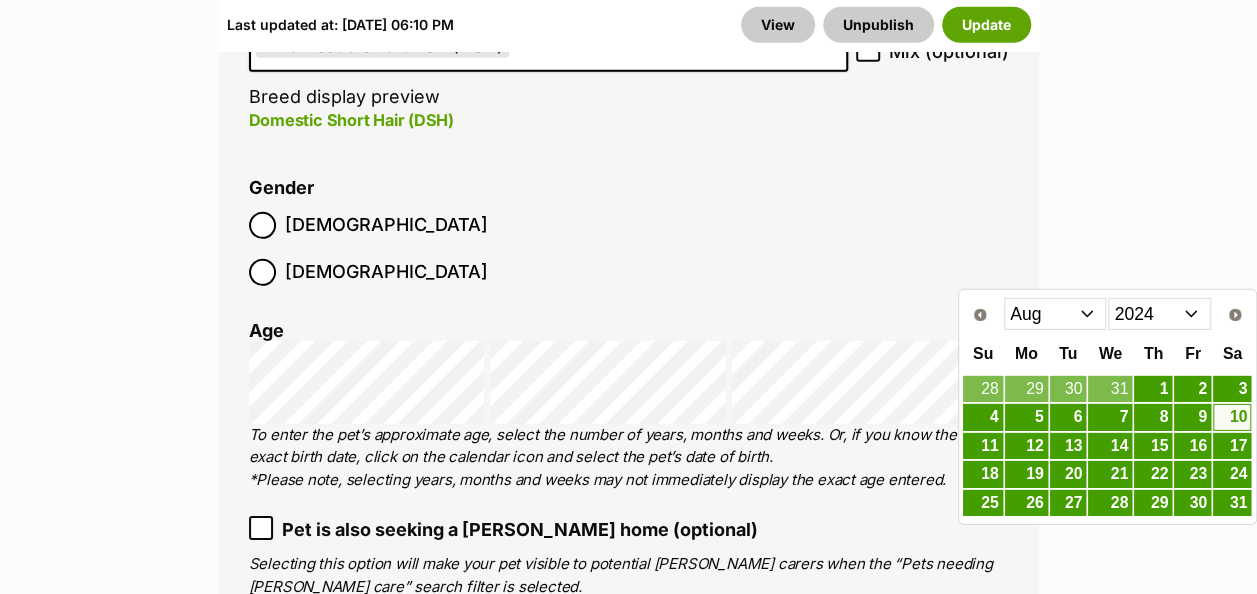 click on "Jan Feb Mar Apr May Jun Jul Aug Sep Oct Nov Dec" at bounding box center [1055, 314] 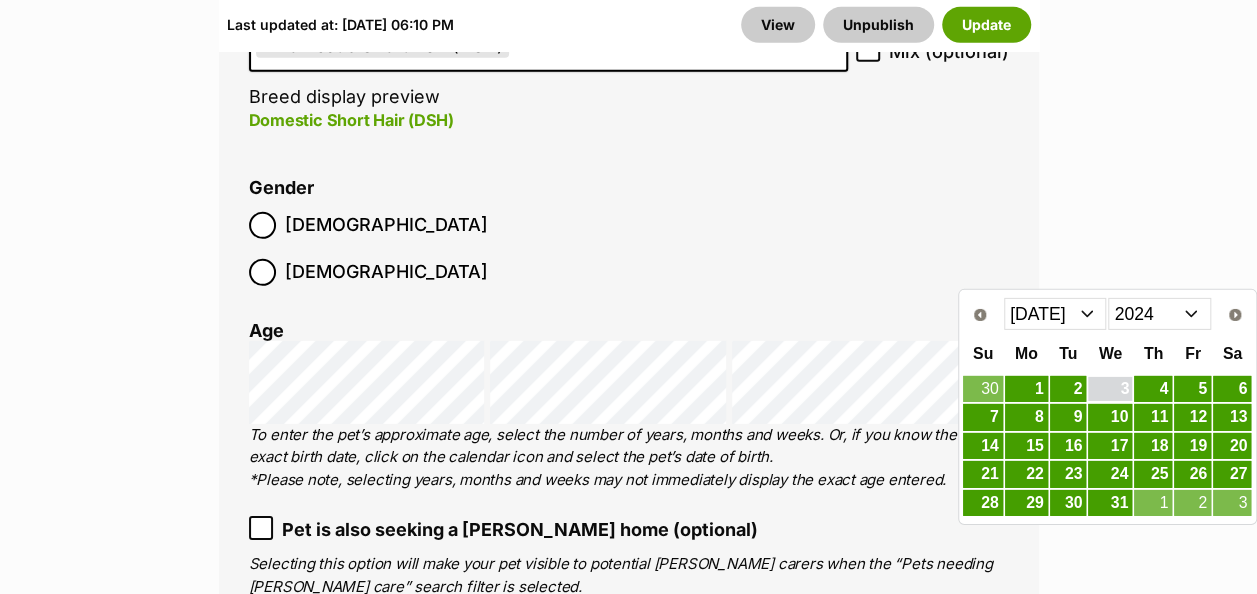 click on "3" at bounding box center (1110, 389) 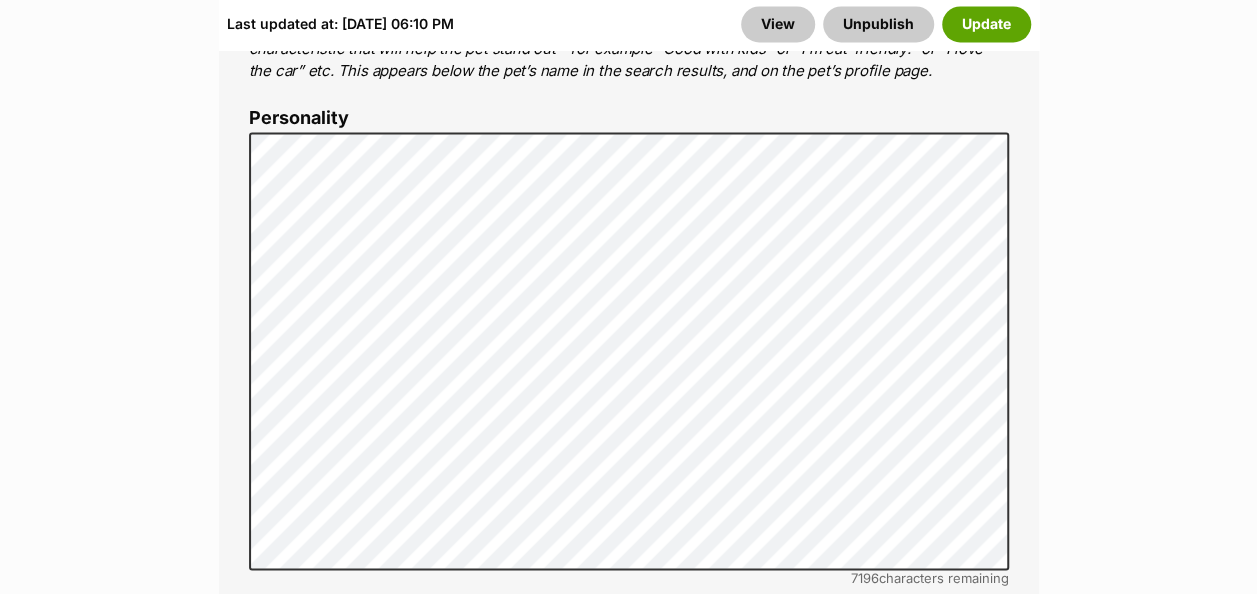 scroll, scrollTop: 1600, scrollLeft: 0, axis: vertical 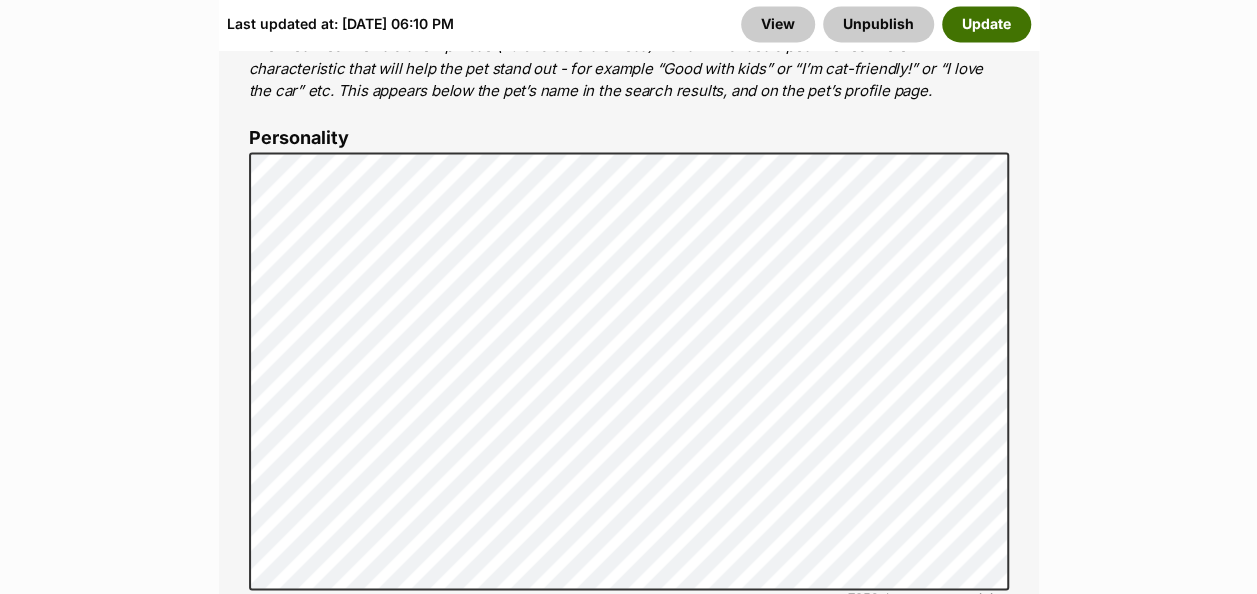 click on "Update" at bounding box center (986, 25) 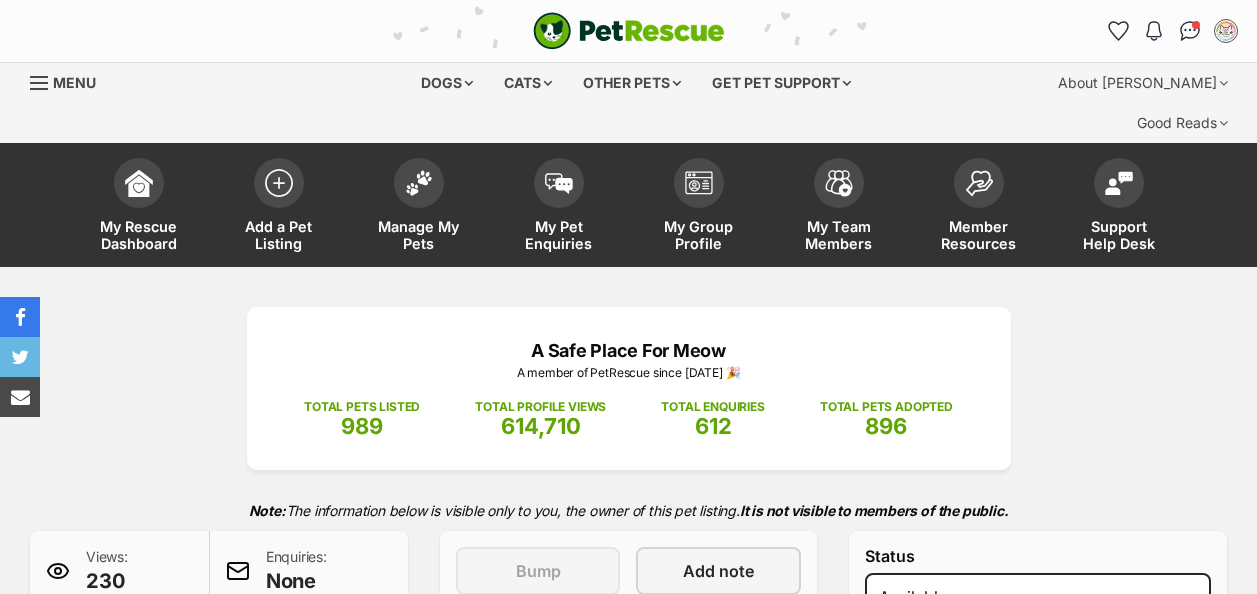 scroll, scrollTop: 0, scrollLeft: 0, axis: both 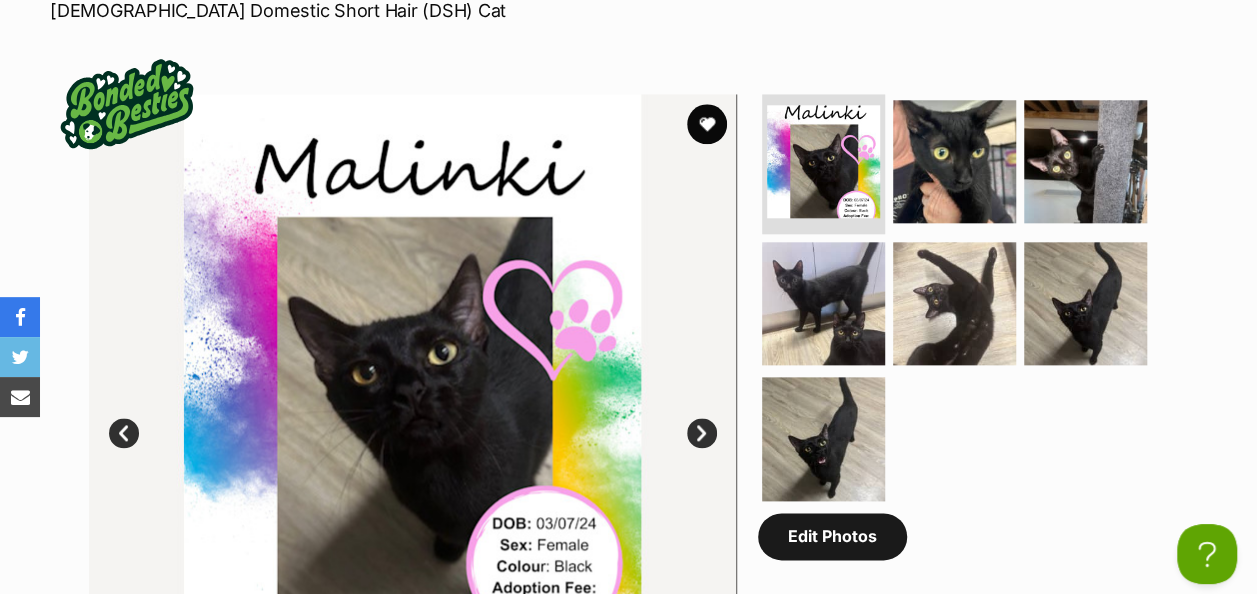 click on "Edit Photos" at bounding box center [832, 536] 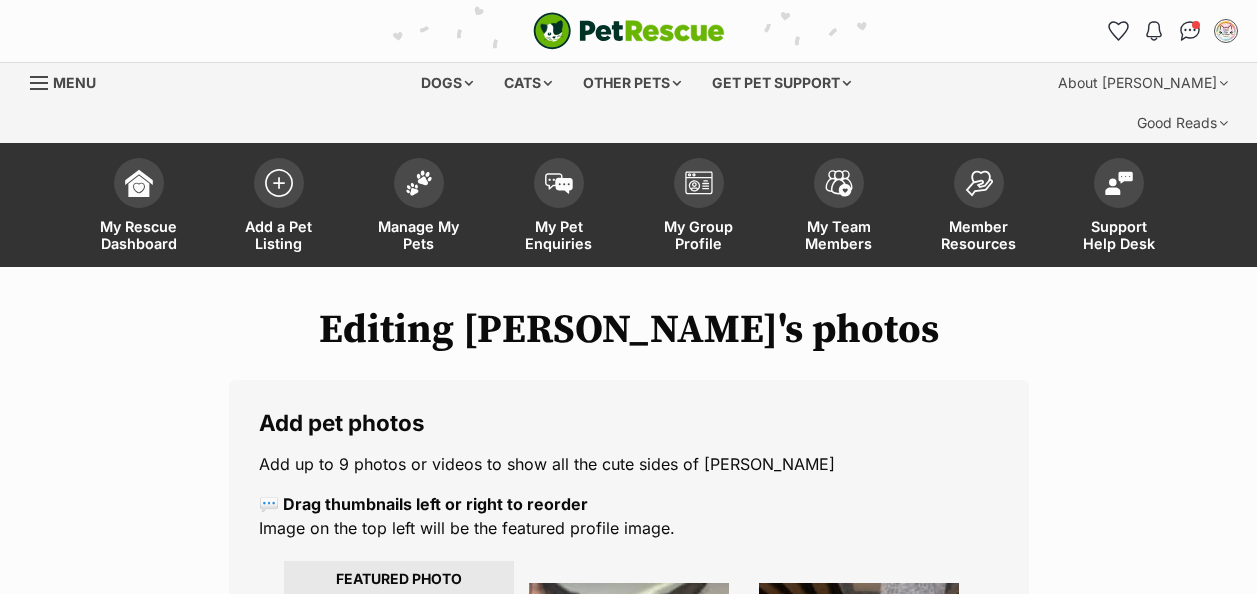 scroll, scrollTop: 0, scrollLeft: 0, axis: both 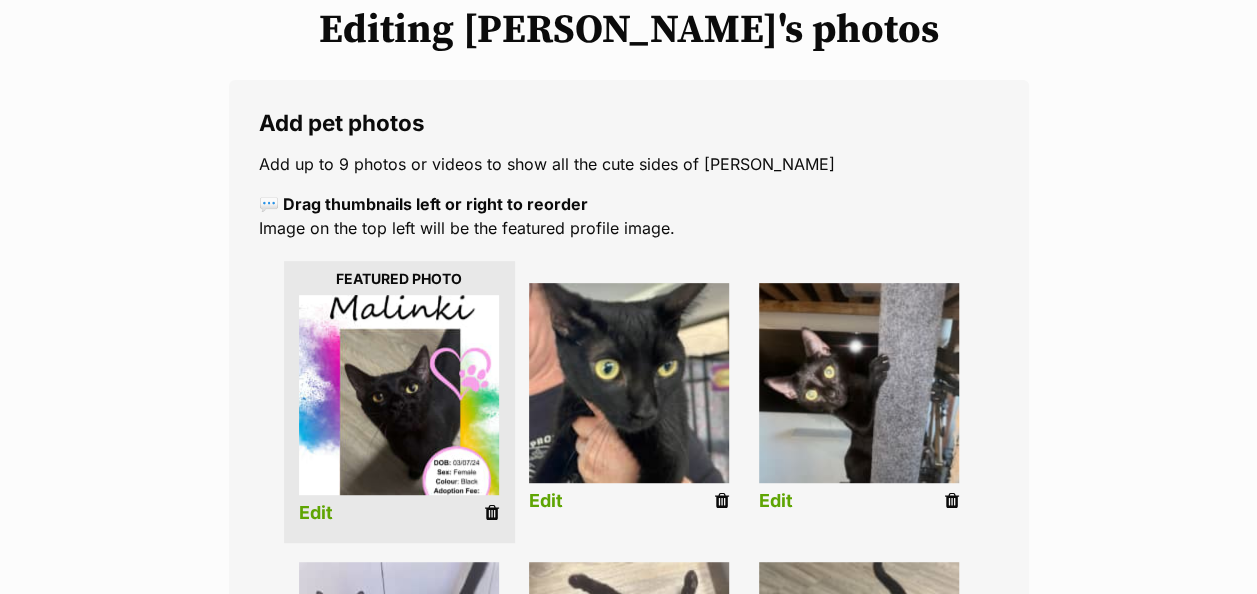 click at bounding box center (492, 513) 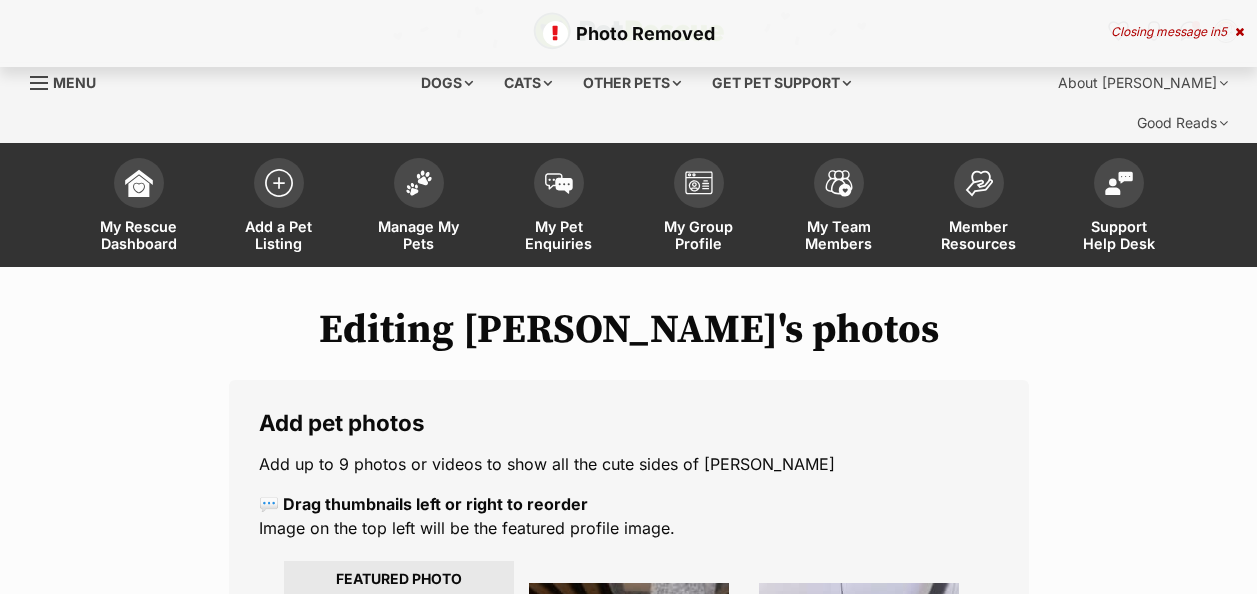 scroll, scrollTop: 0, scrollLeft: 0, axis: both 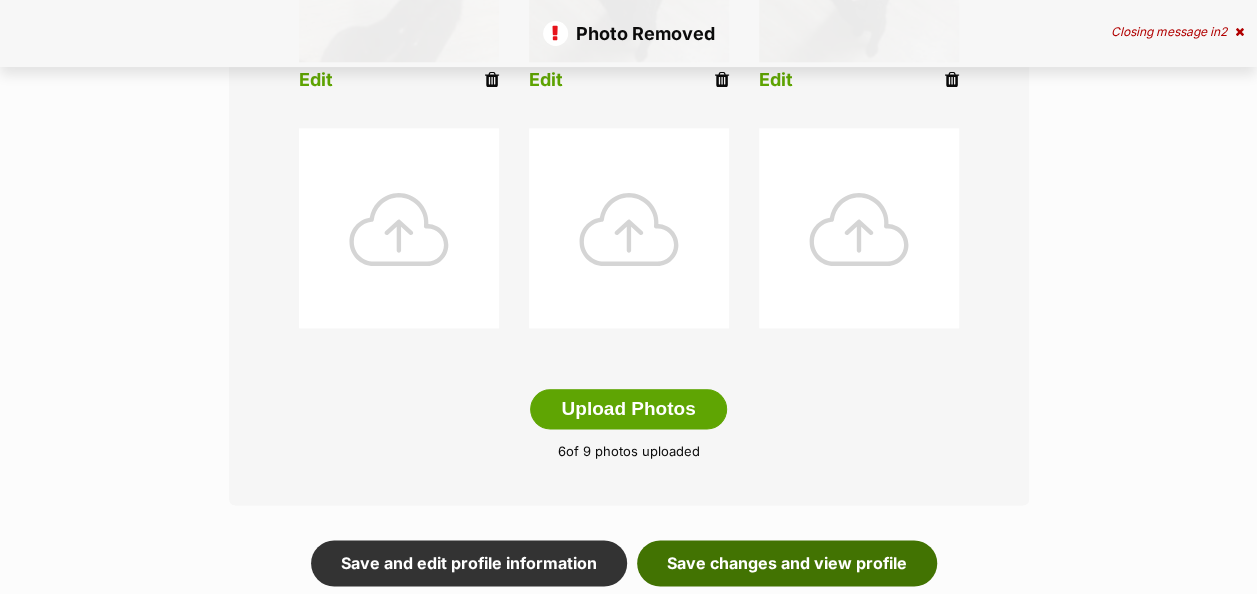 click on "Save changes and view profile" at bounding box center (787, 563) 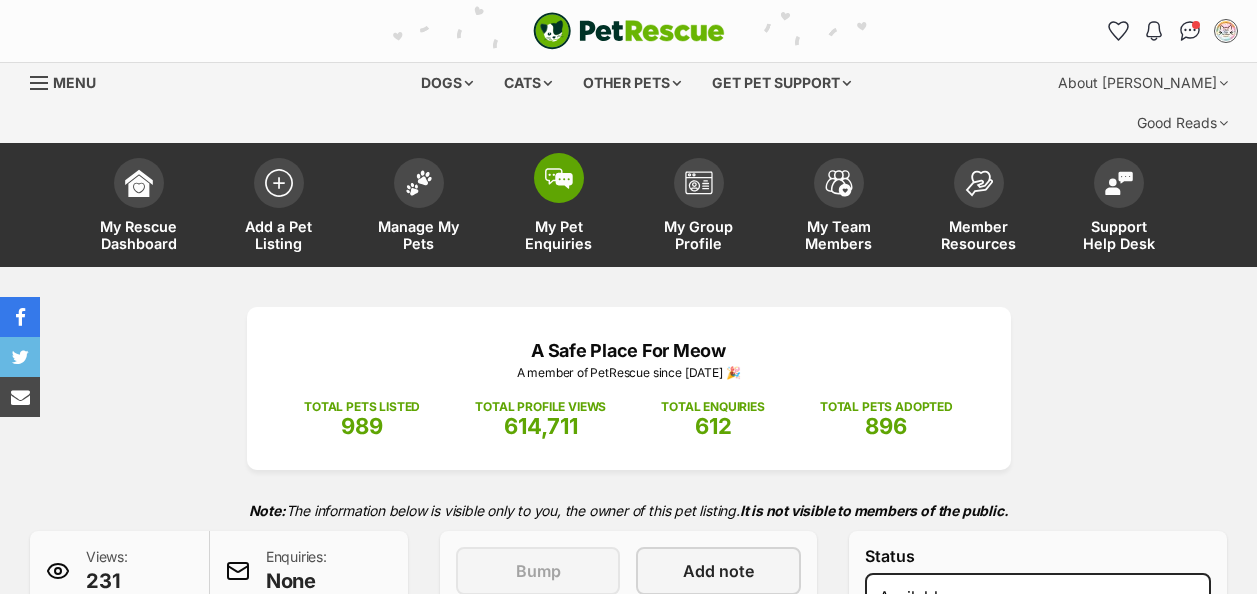 scroll, scrollTop: 0, scrollLeft: 0, axis: both 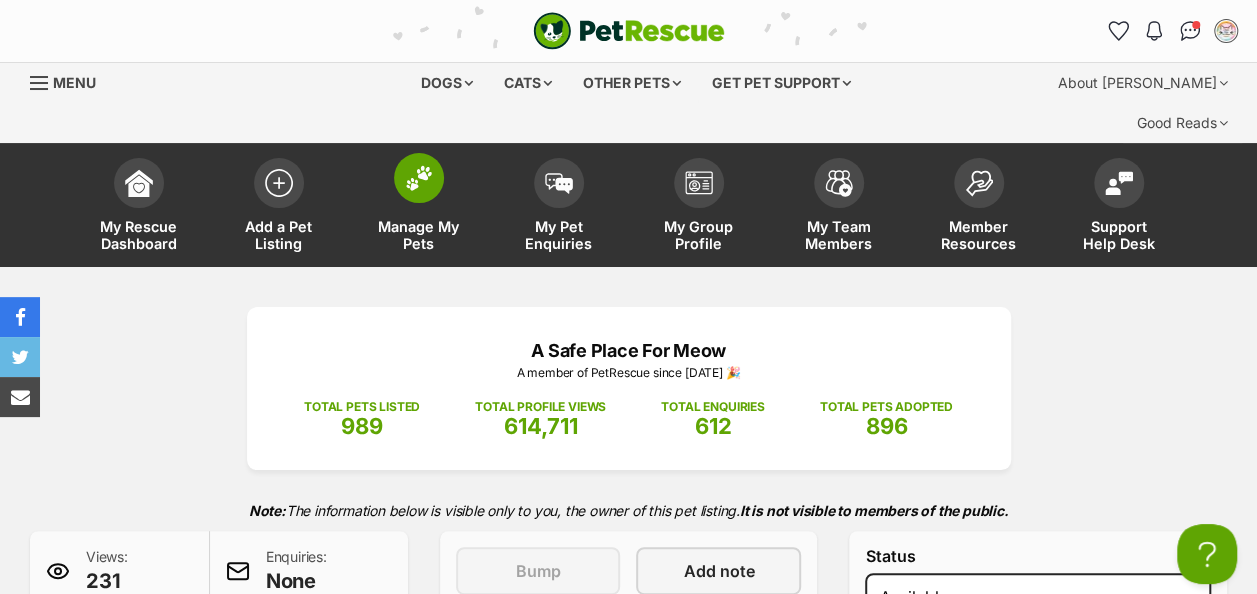 click at bounding box center [419, 178] 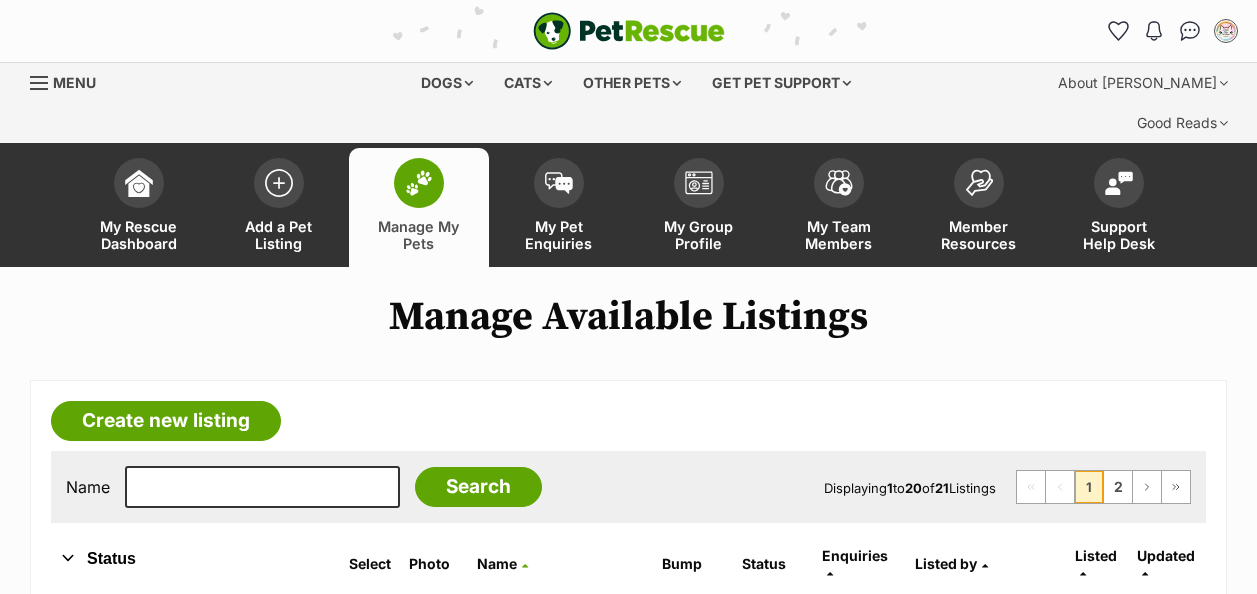 scroll, scrollTop: 300, scrollLeft: 0, axis: vertical 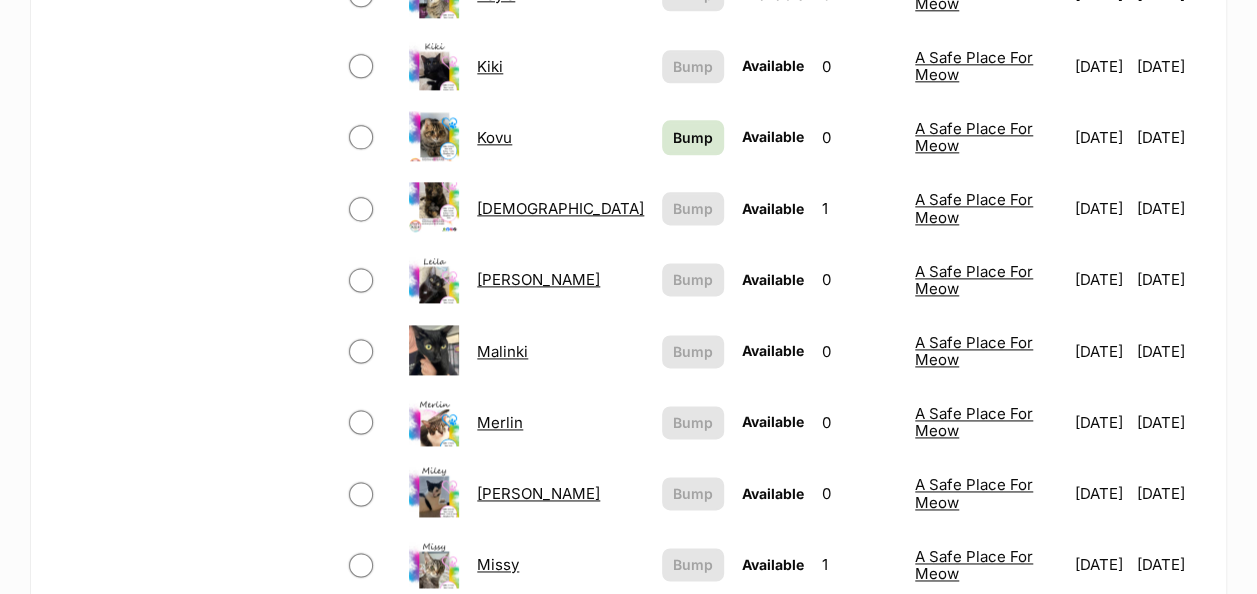 click on "Malinki" at bounding box center (560, 351) 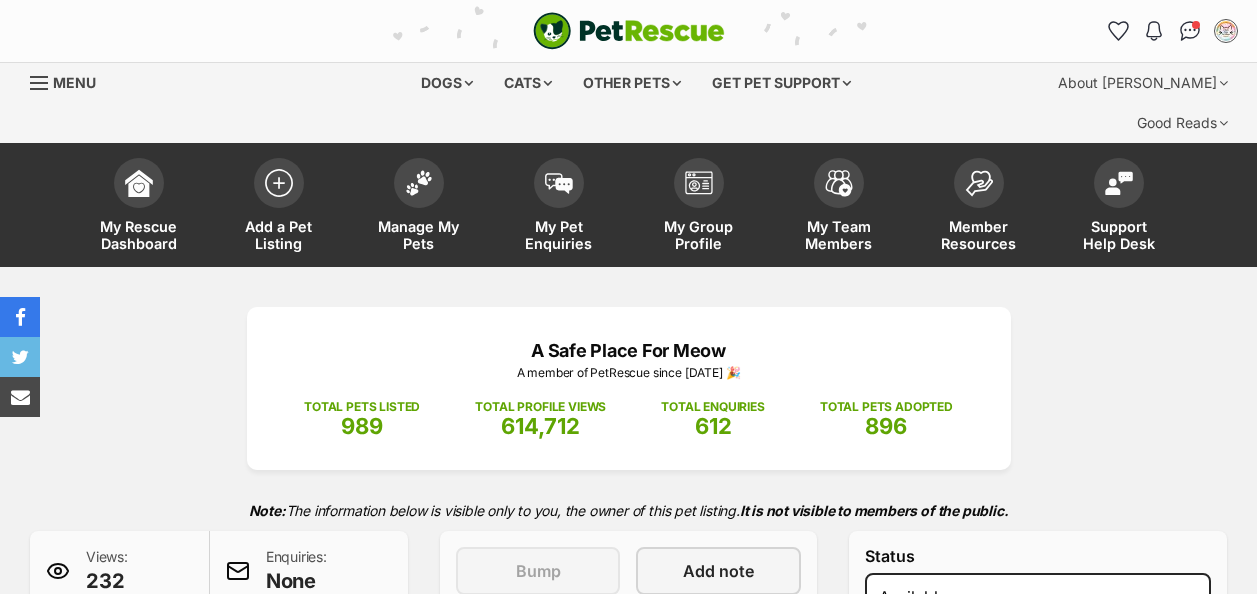 scroll, scrollTop: 0, scrollLeft: 0, axis: both 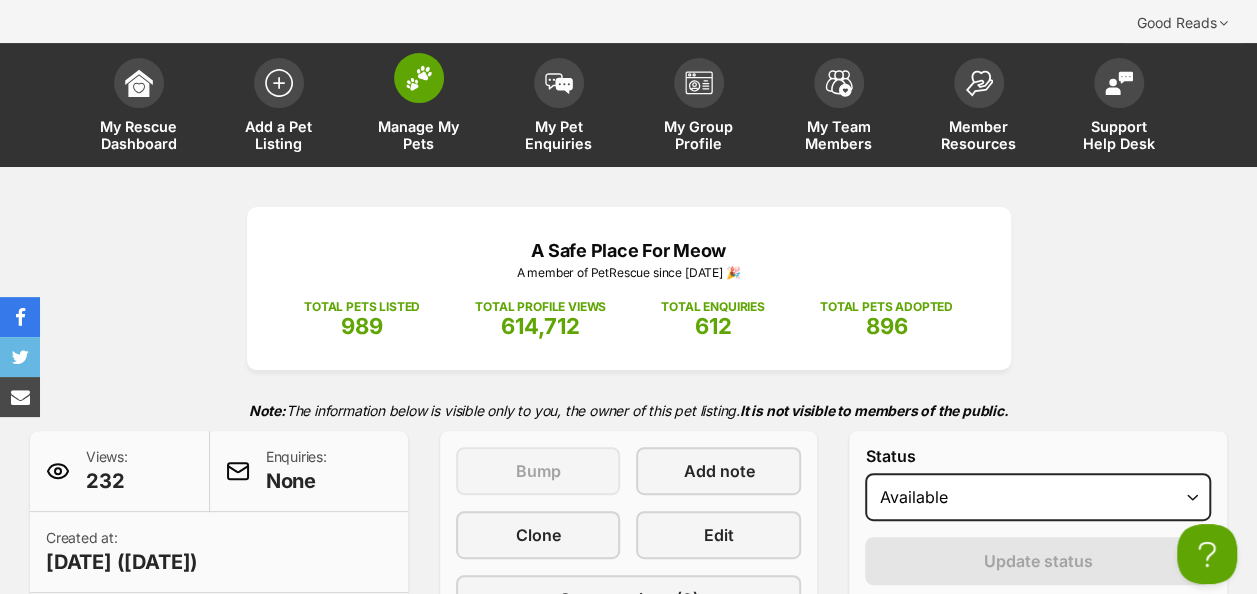 click at bounding box center (419, 78) 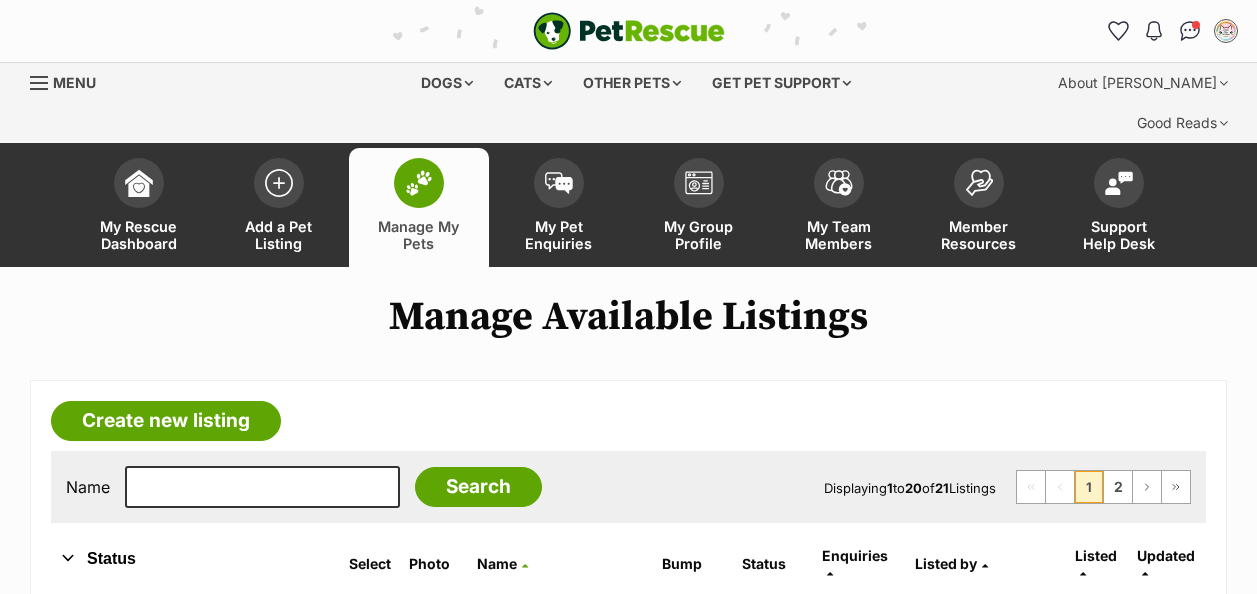 scroll, scrollTop: 0, scrollLeft: 0, axis: both 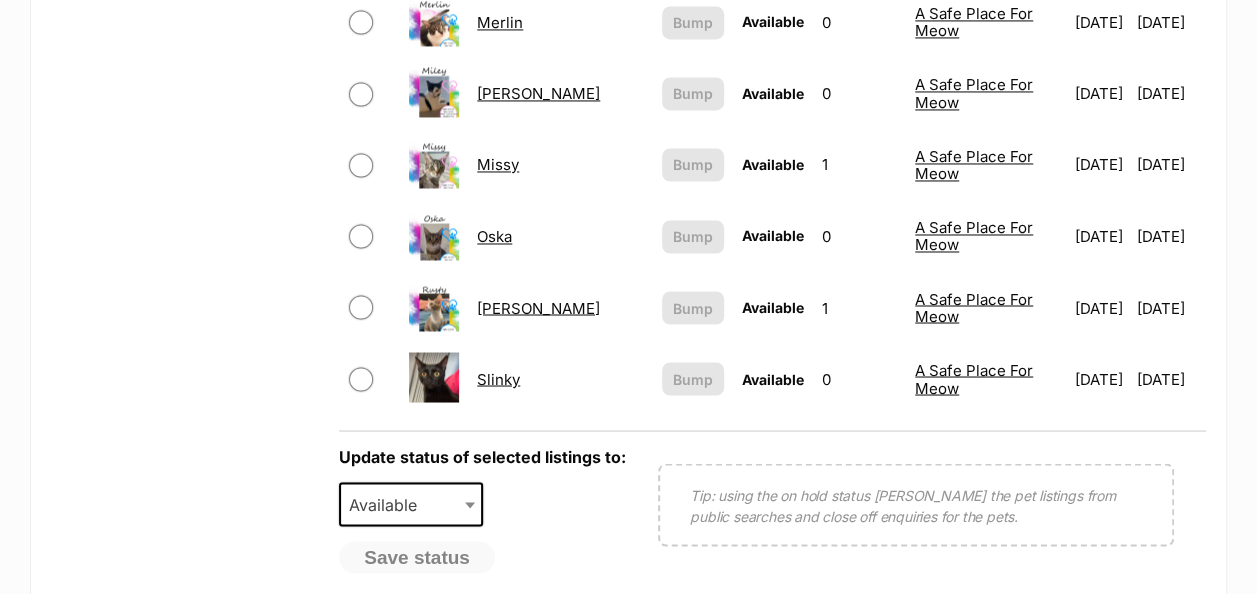 click on "Slinky" at bounding box center [498, 378] 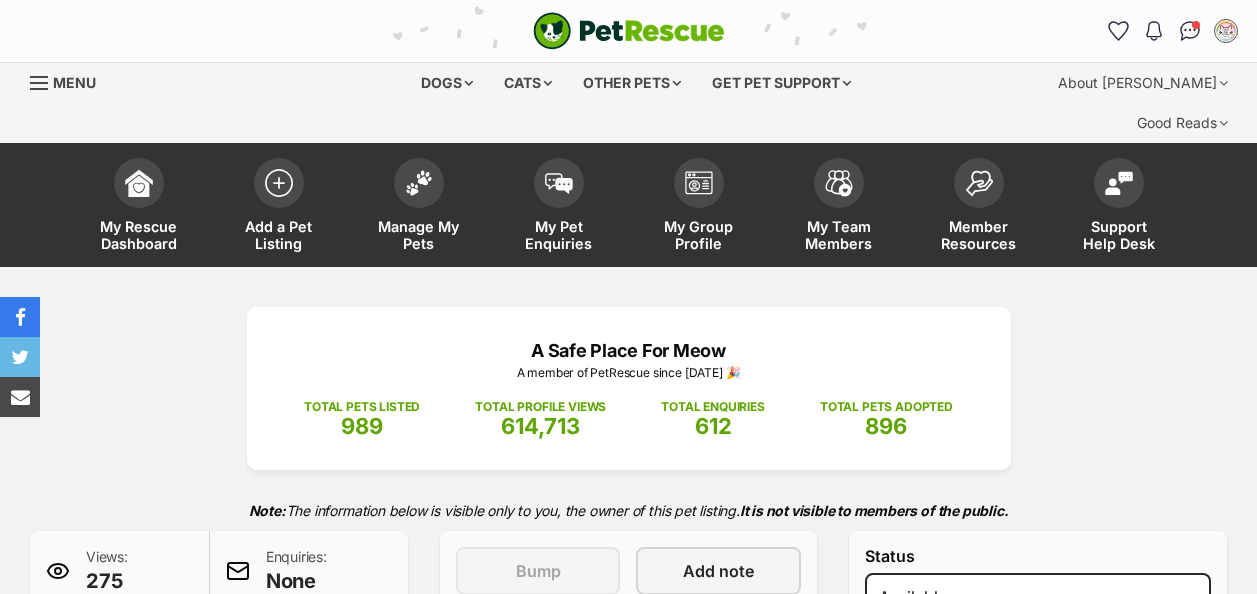scroll, scrollTop: 400, scrollLeft: 0, axis: vertical 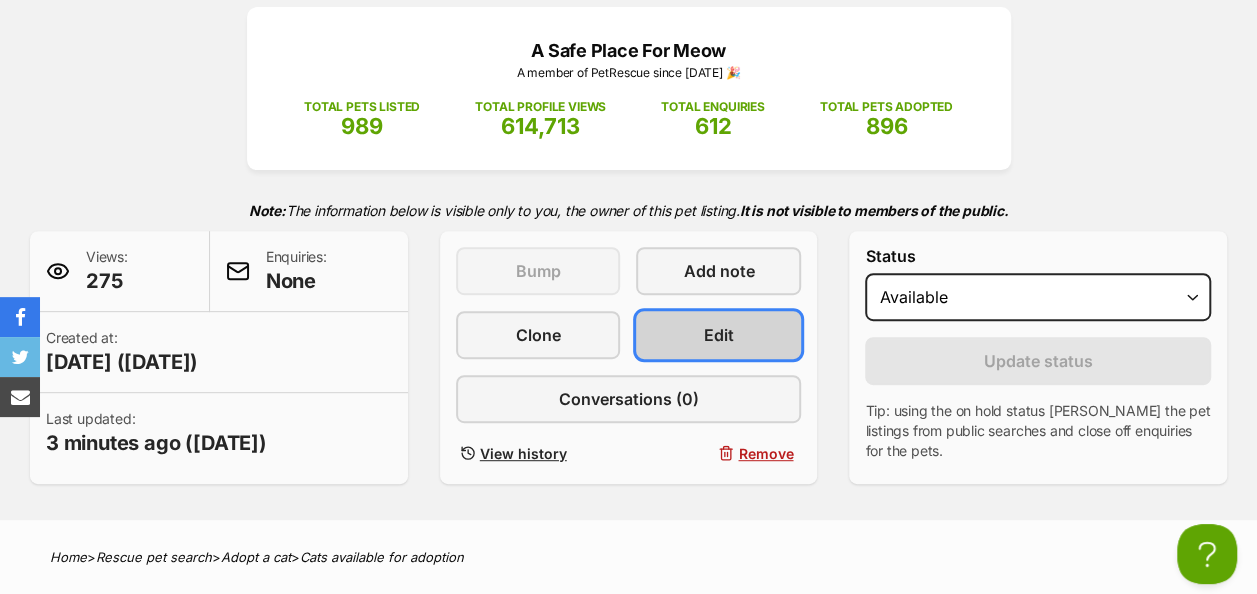 click on "Edit" at bounding box center [719, 335] 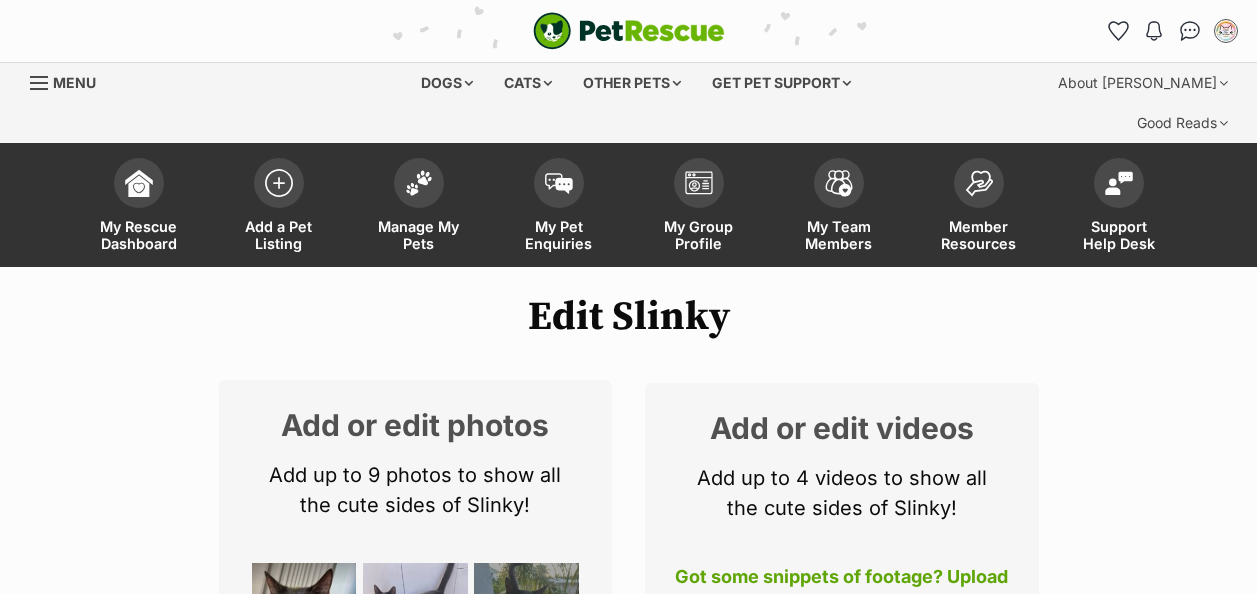 scroll, scrollTop: 0, scrollLeft: 0, axis: both 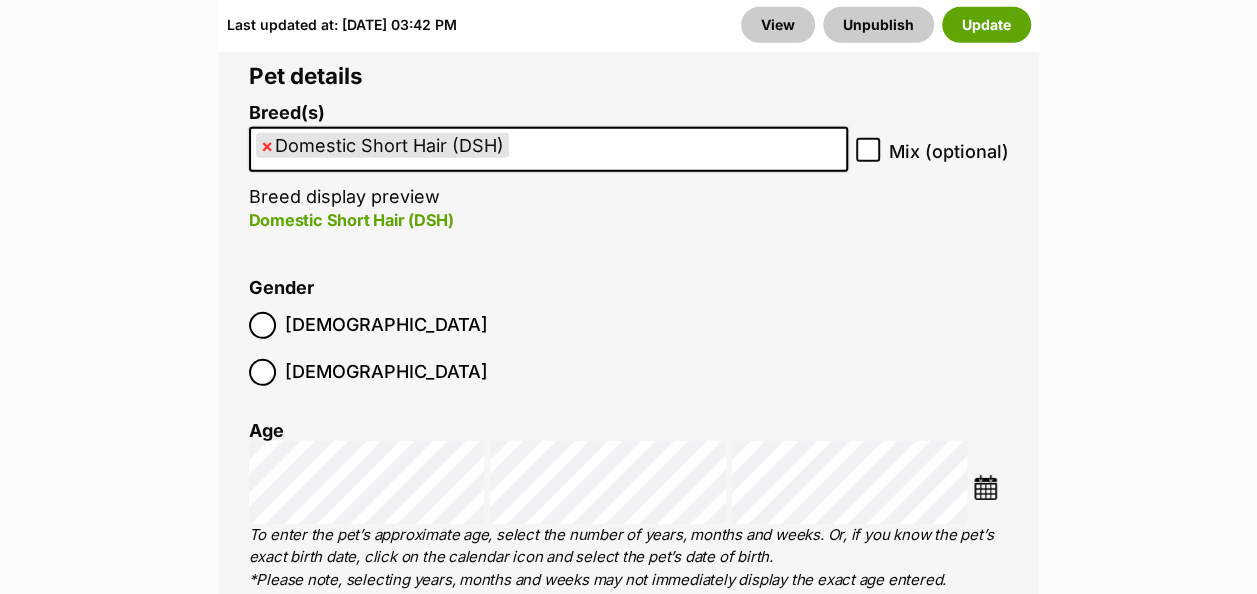 click at bounding box center (985, 487) 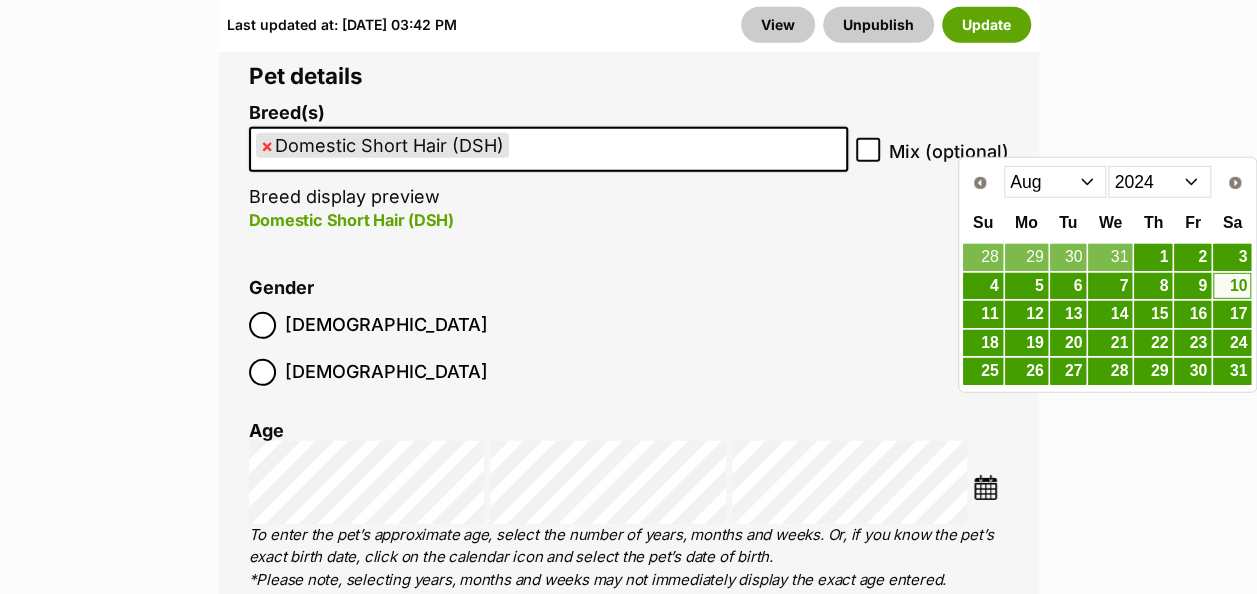 click on "Jan Feb Mar Apr May Jun Jul Aug Sep Oct Nov Dec" at bounding box center (1055, 182) 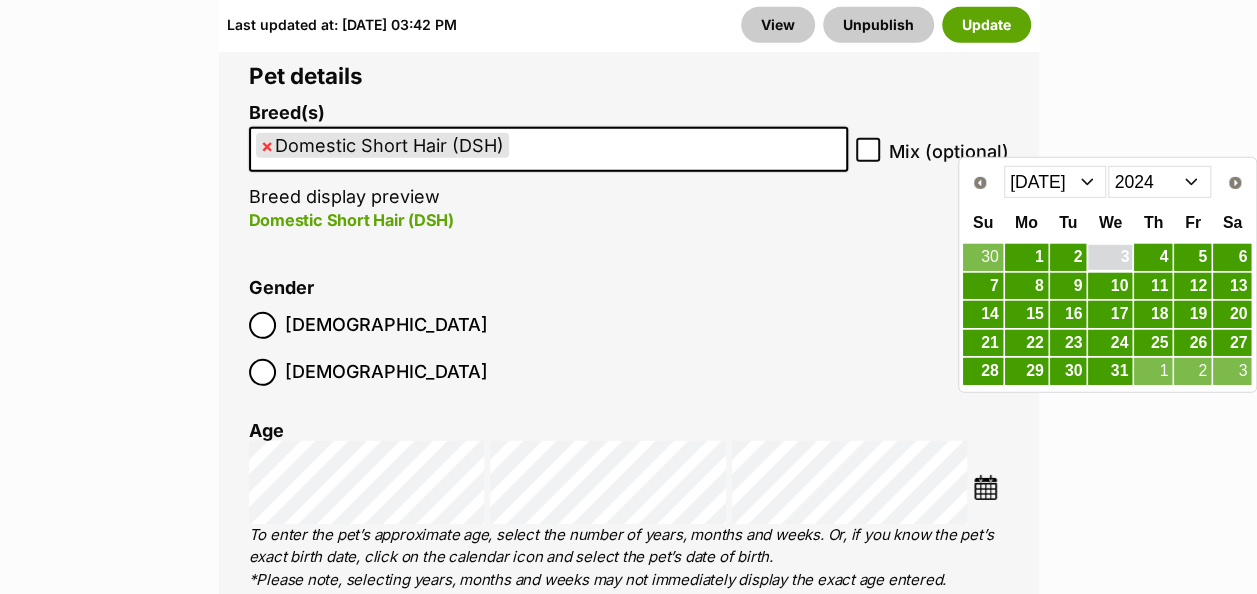 click on "3" at bounding box center (1110, 257) 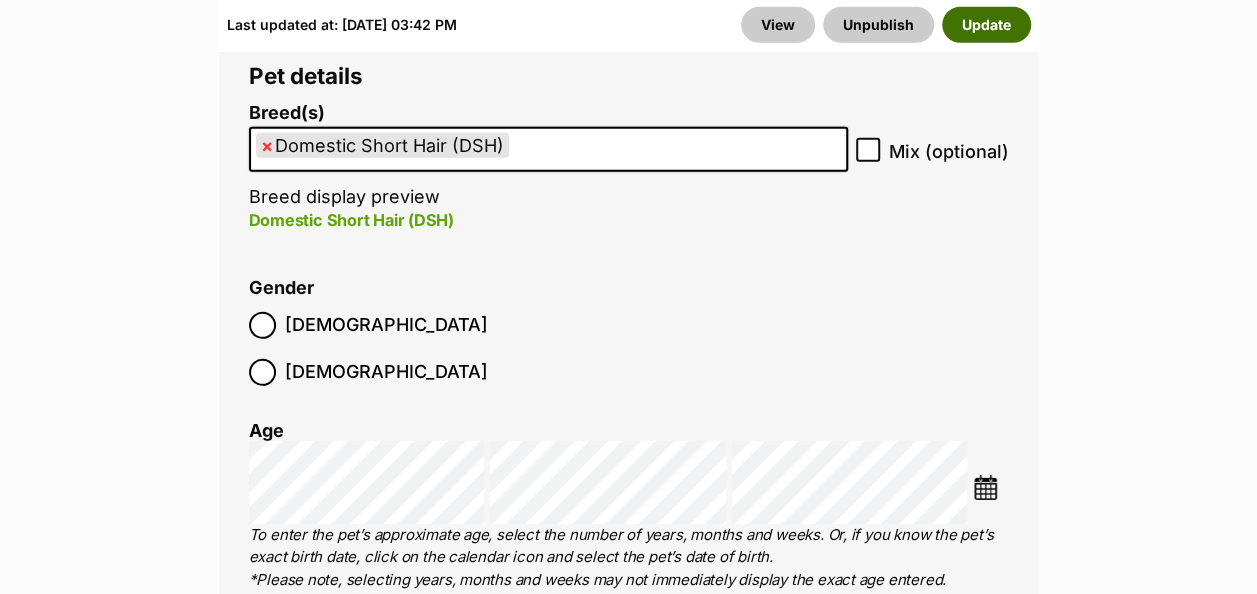 click on "Update" at bounding box center [986, 25] 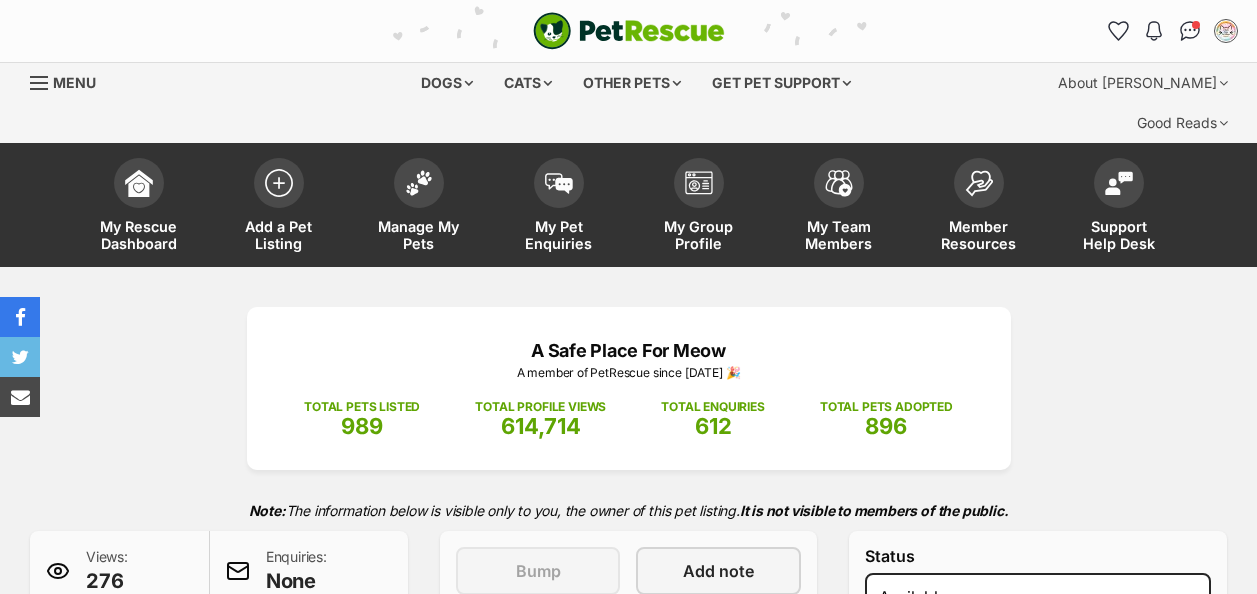 scroll, scrollTop: 0, scrollLeft: 0, axis: both 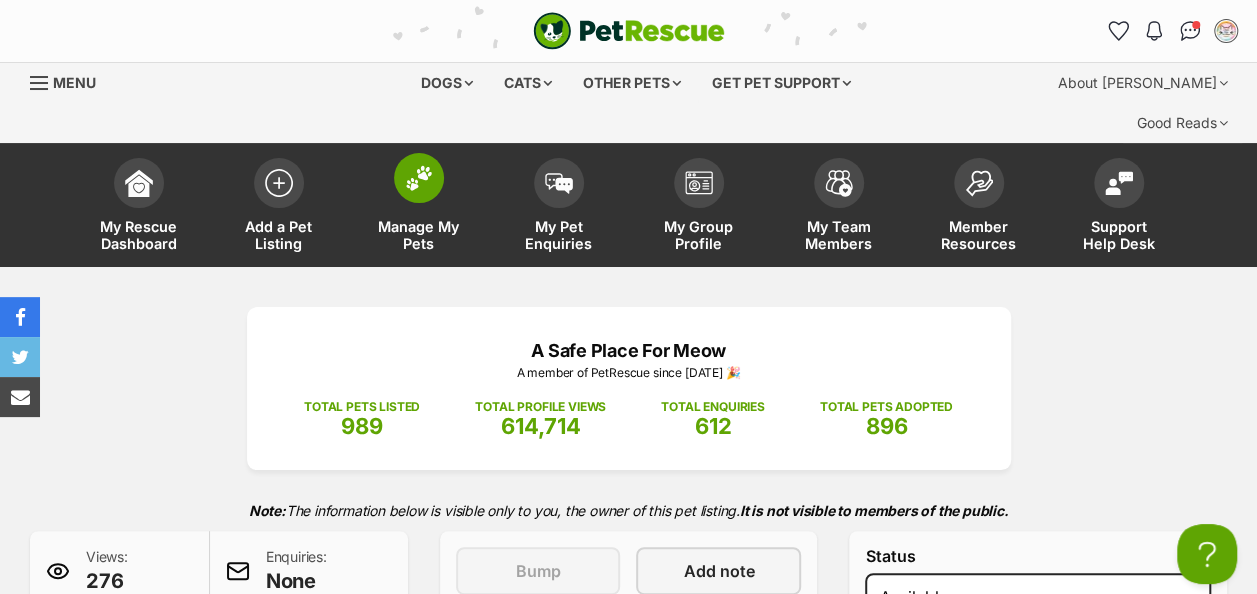 click at bounding box center [419, 178] 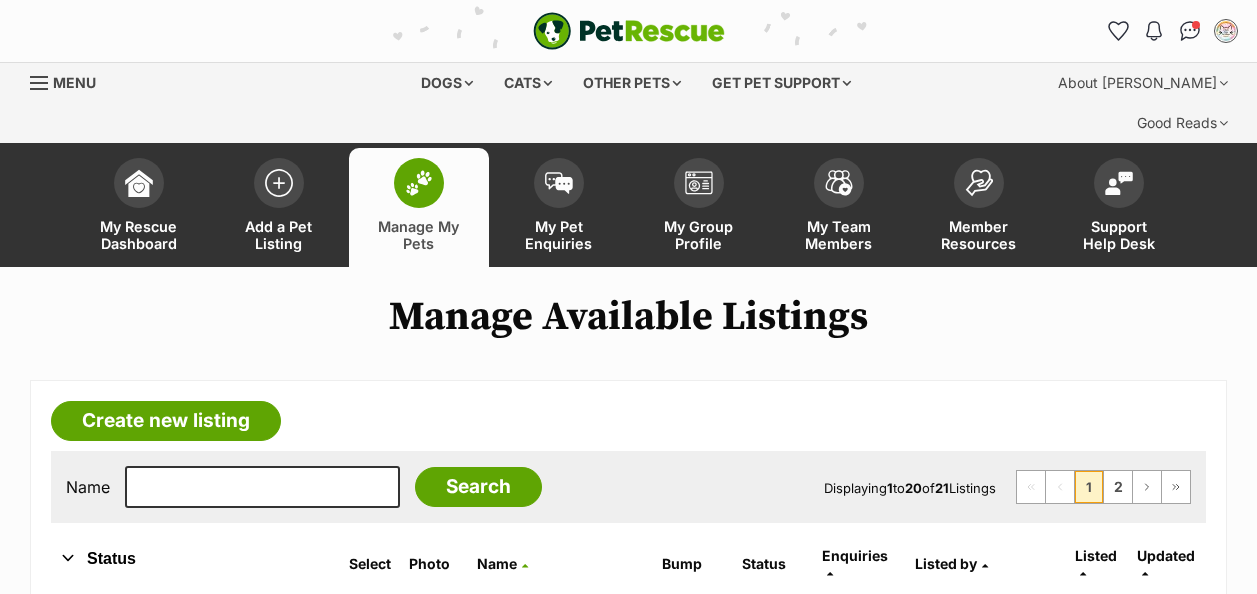 scroll, scrollTop: 0, scrollLeft: 0, axis: both 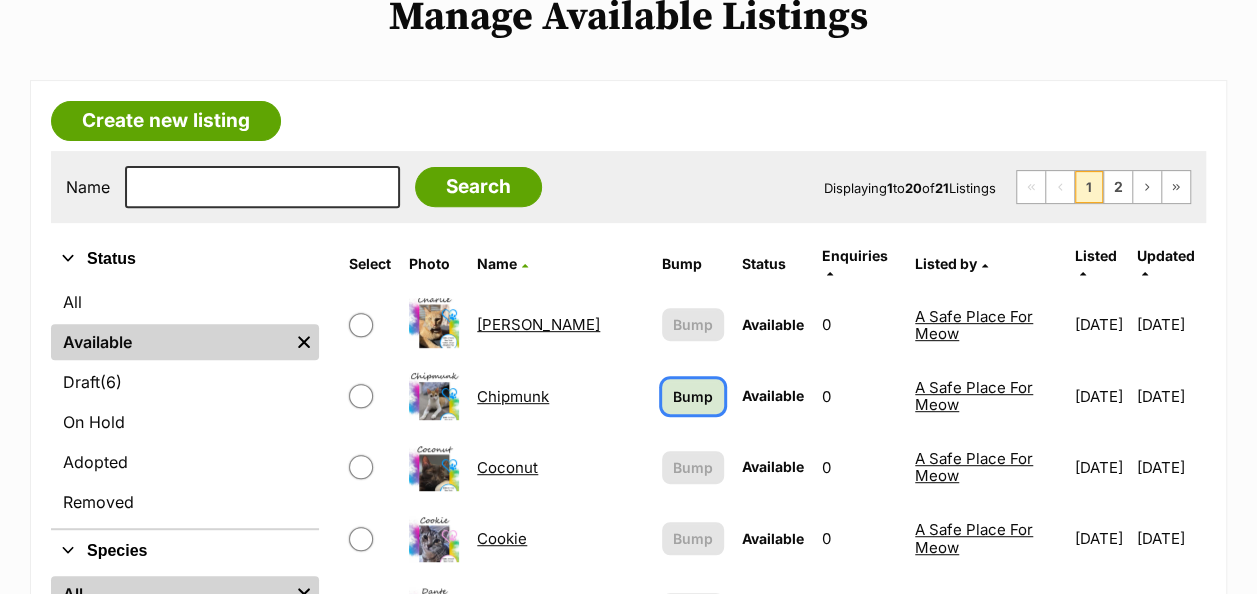 click on "Bump" at bounding box center [693, 396] 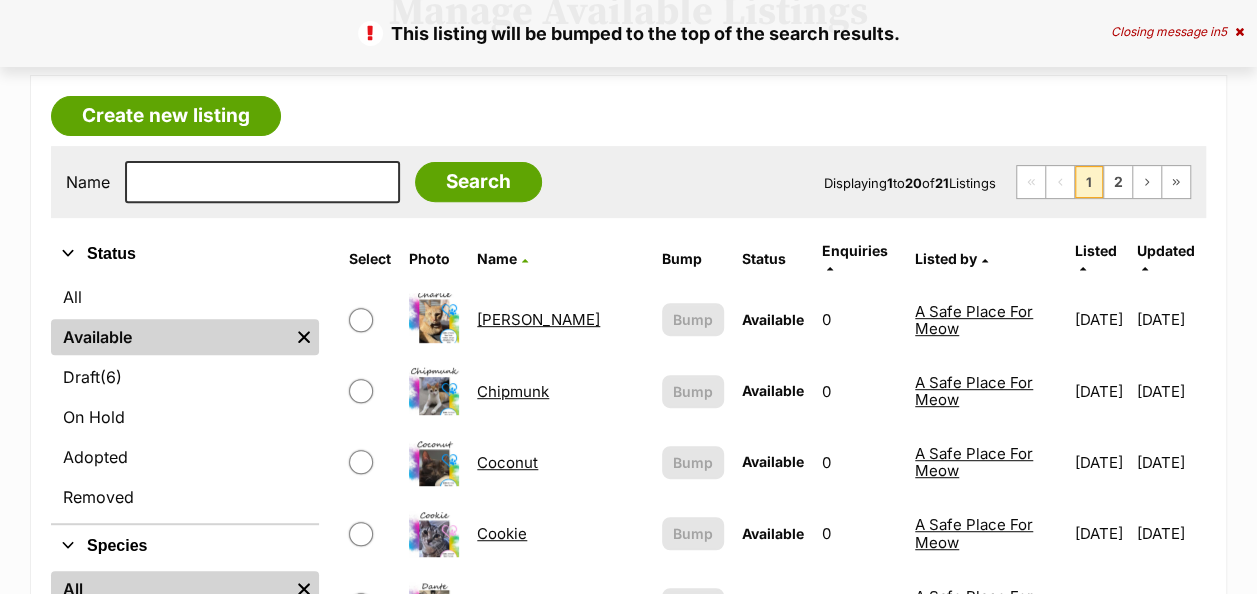 scroll, scrollTop: 0, scrollLeft: 0, axis: both 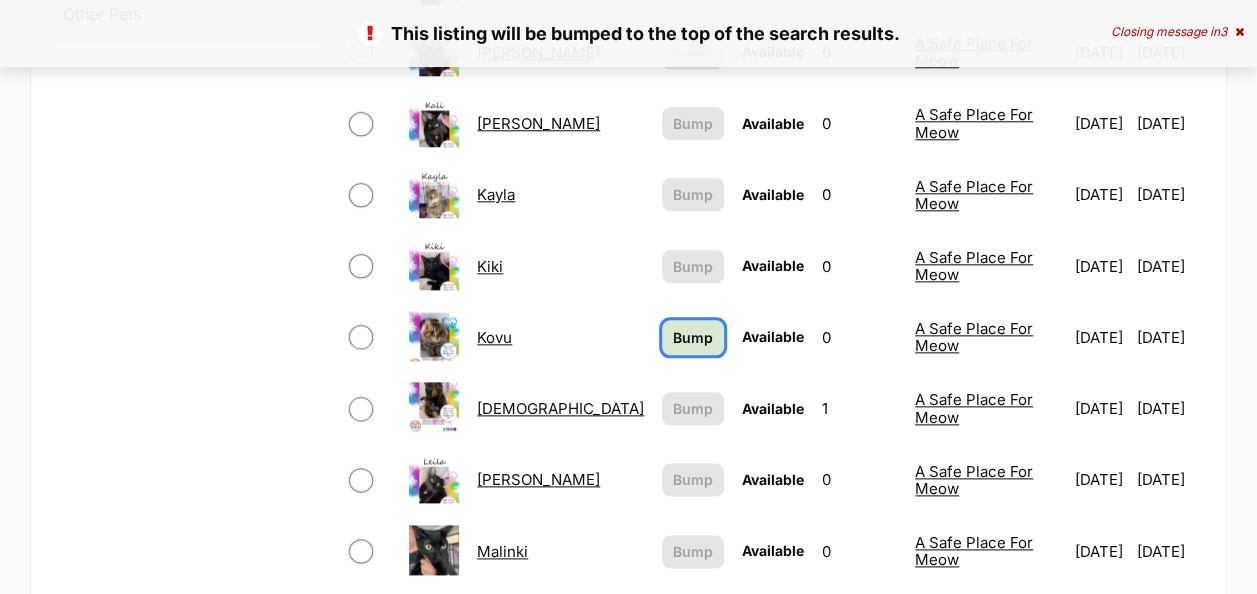 click on "Bump" at bounding box center (693, 337) 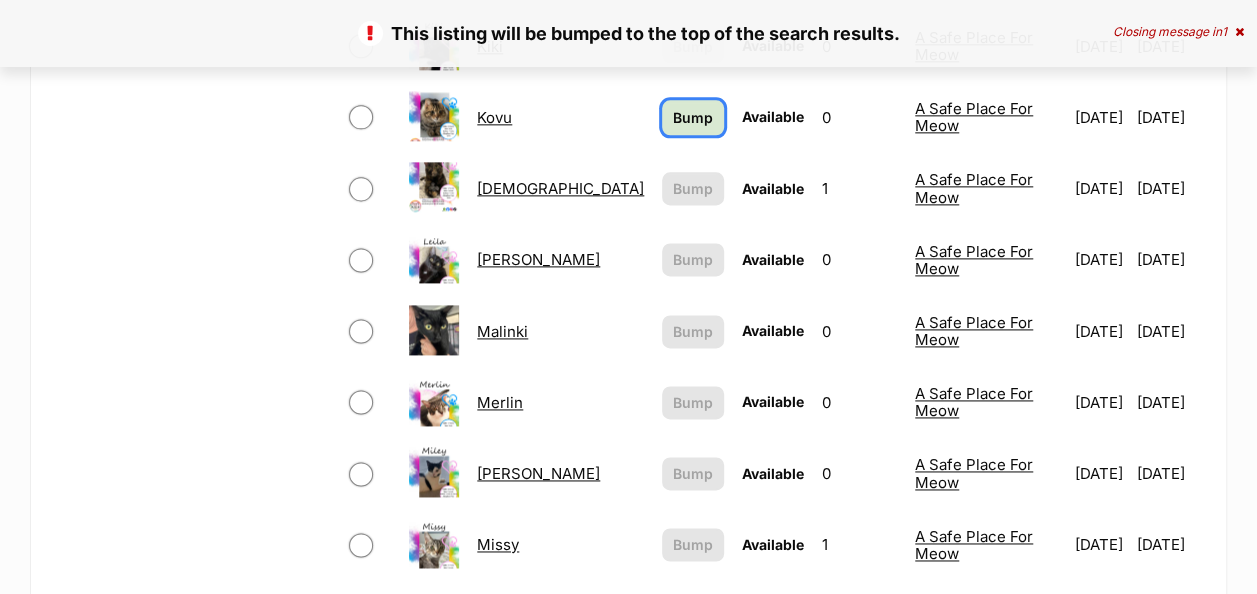 scroll, scrollTop: 1300, scrollLeft: 0, axis: vertical 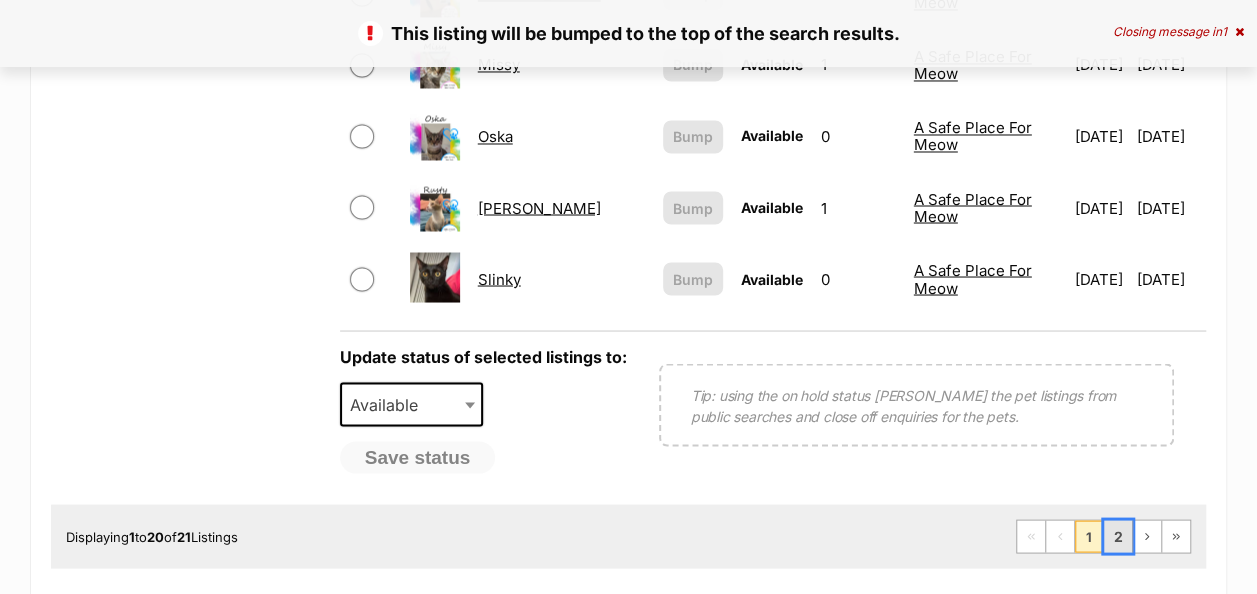 click on "2" at bounding box center [1118, 536] 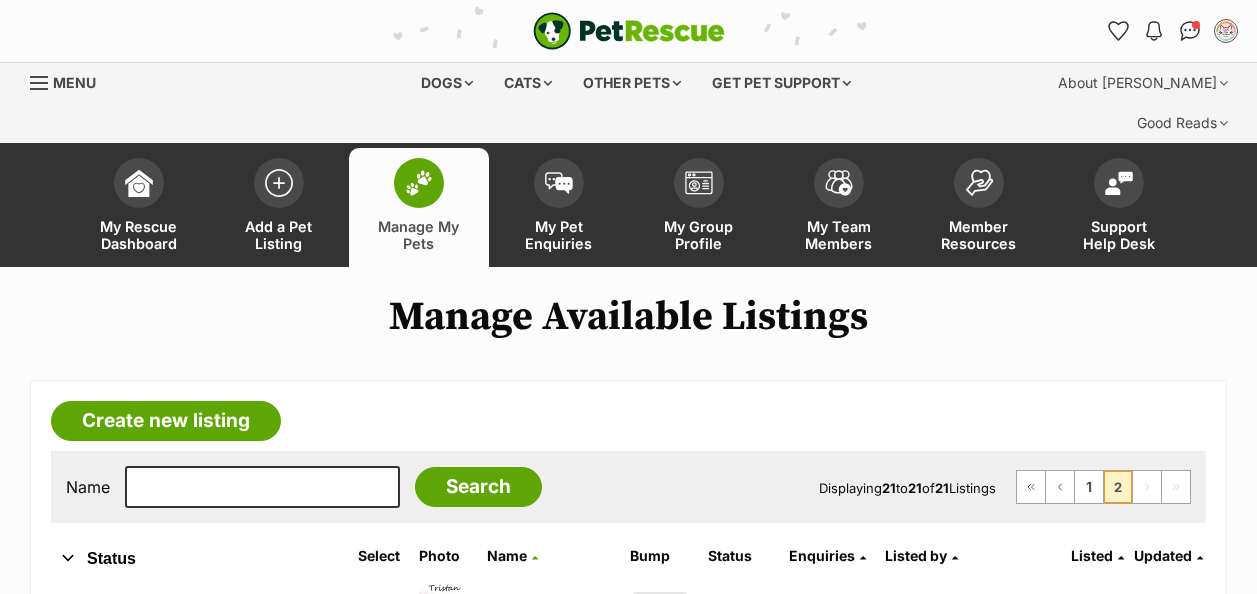 scroll, scrollTop: 0, scrollLeft: 0, axis: both 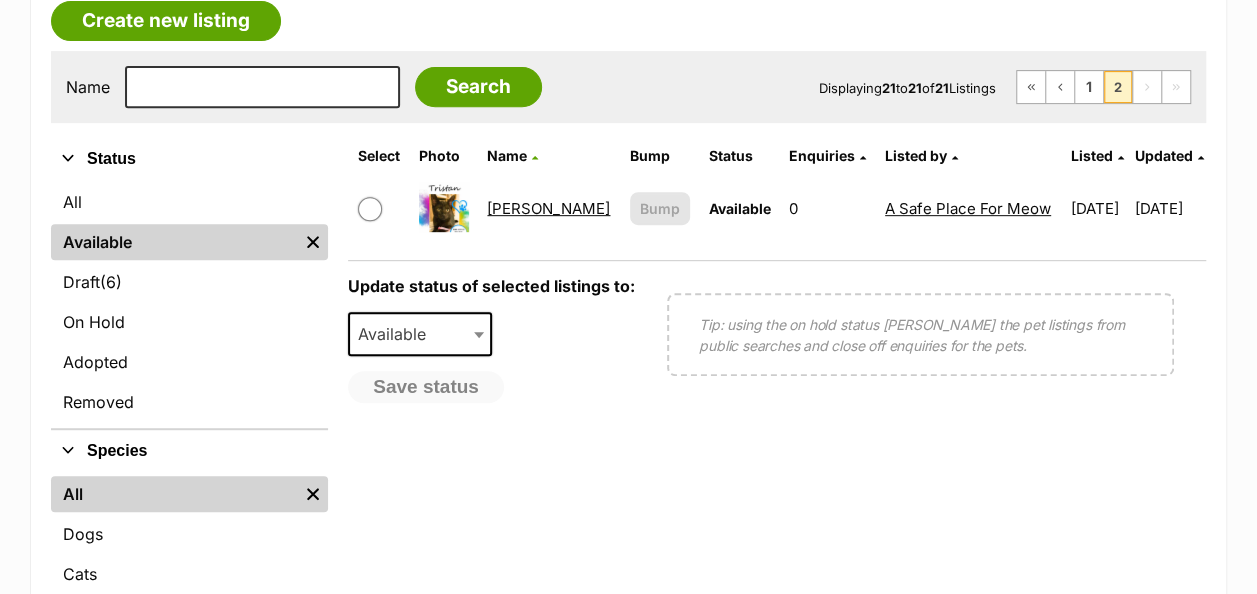 click on "[PERSON_NAME]" at bounding box center [548, 208] 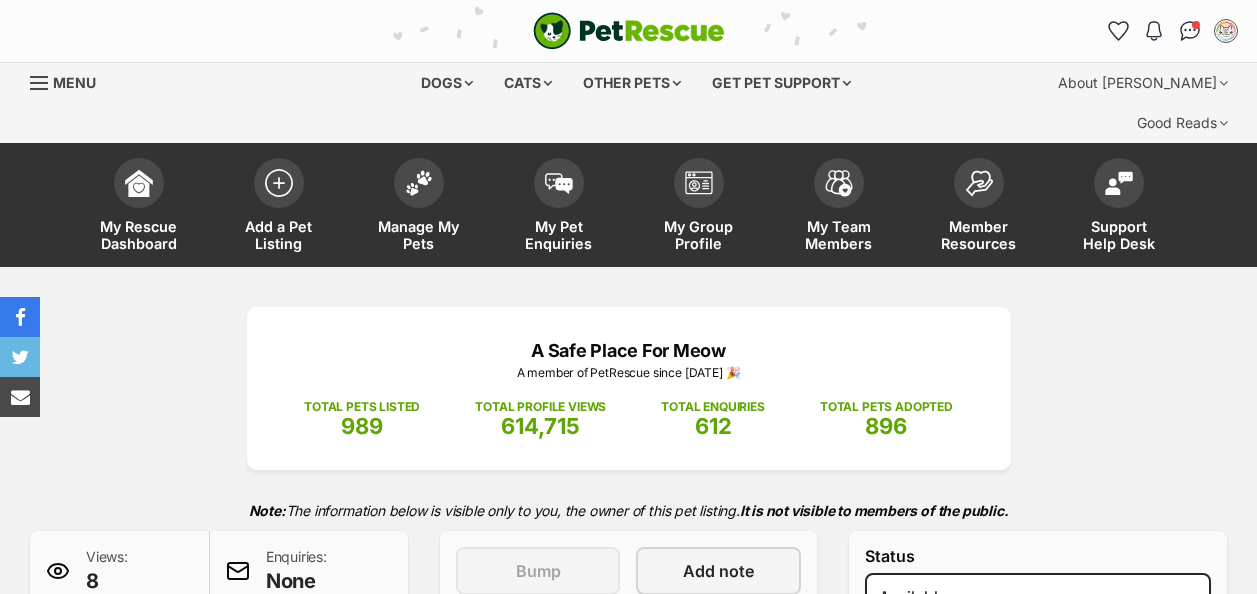 scroll, scrollTop: 0, scrollLeft: 0, axis: both 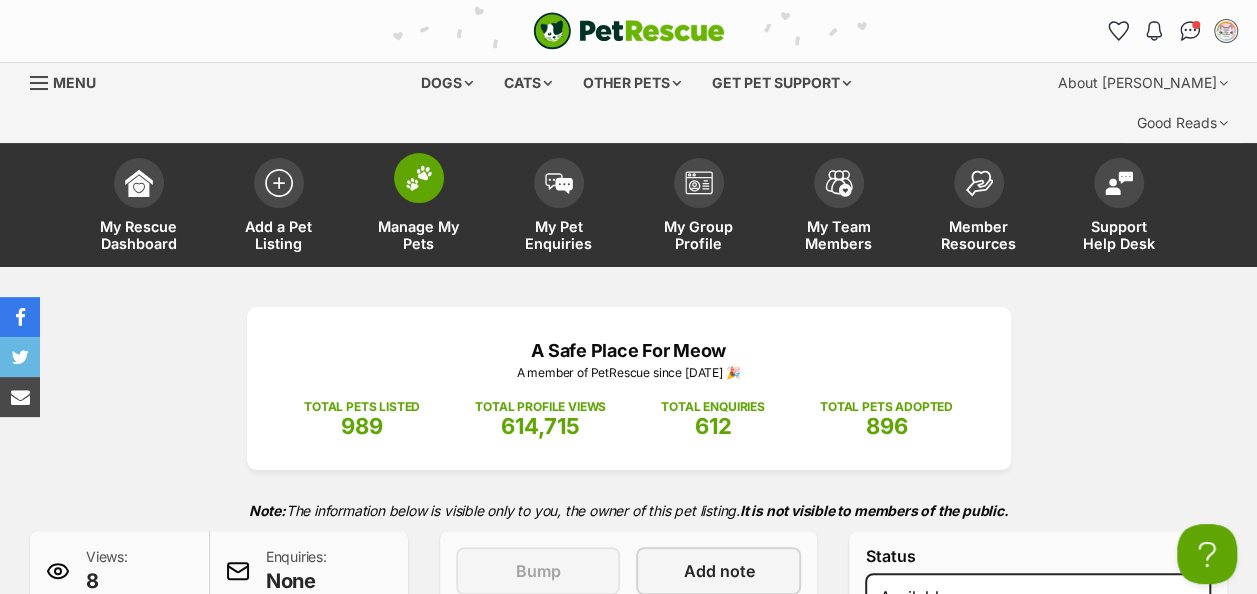 click at bounding box center (419, 178) 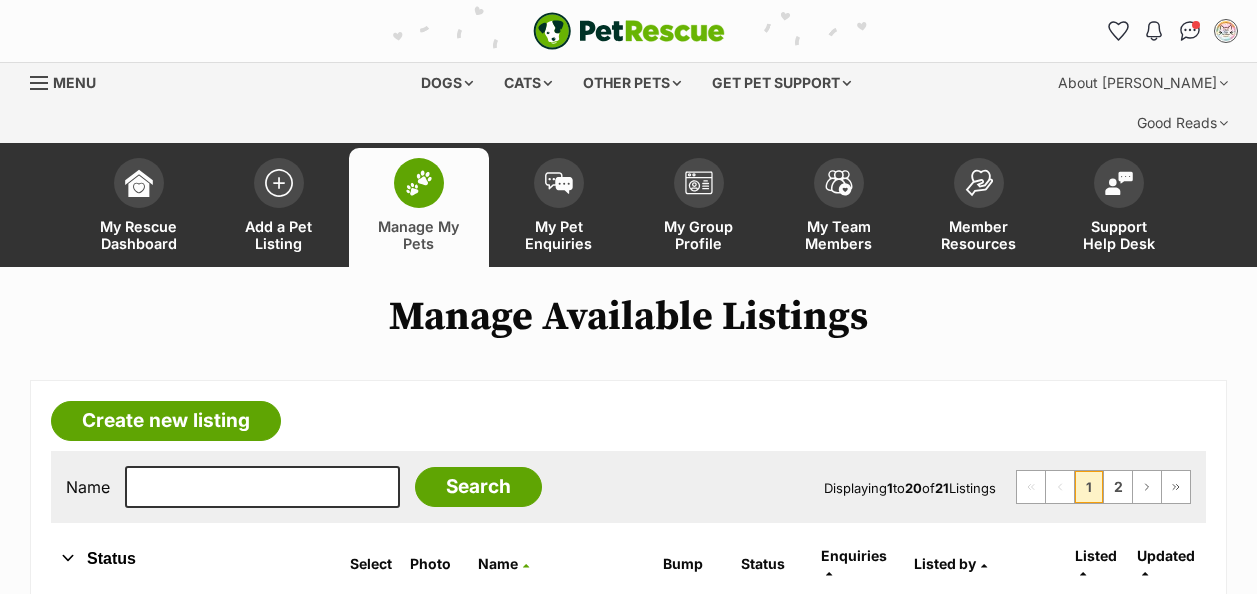 scroll, scrollTop: 76, scrollLeft: 0, axis: vertical 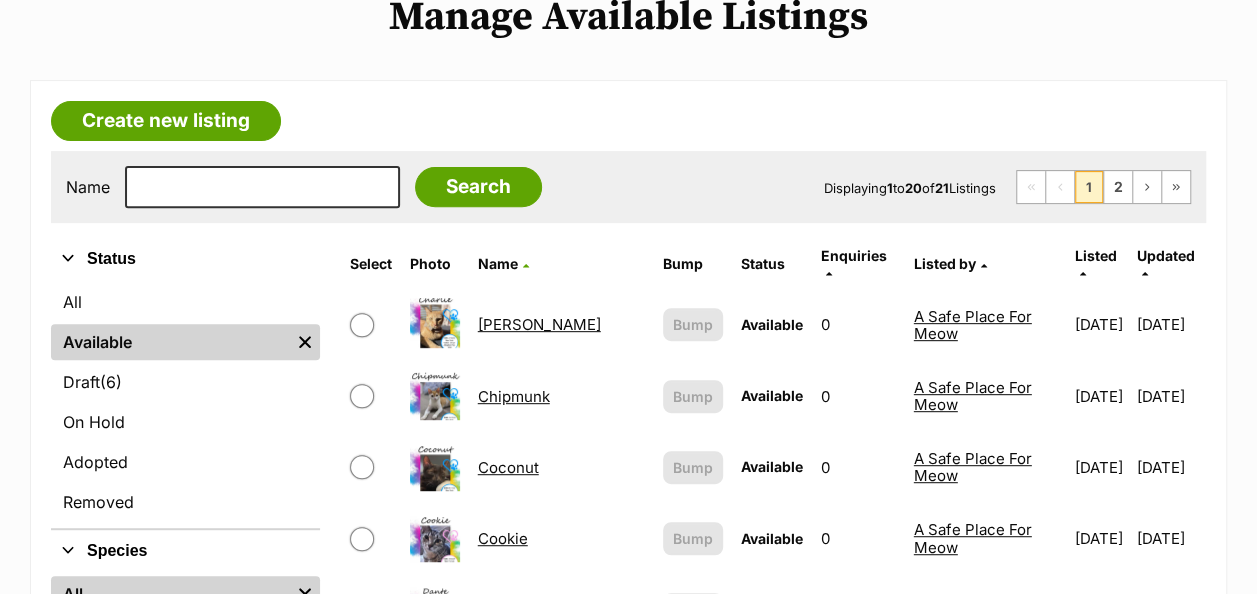 click on "Chipmunk" at bounding box center (514, 396) 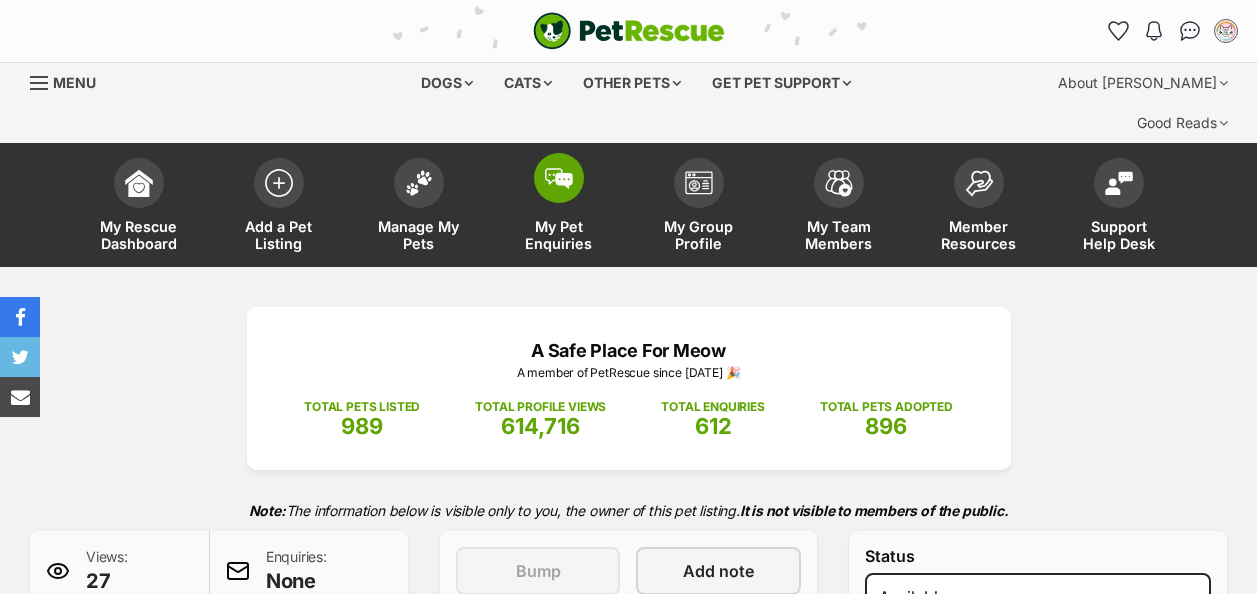 scroll, scrollTop: 0, scrollLeft: 0, axis: both 